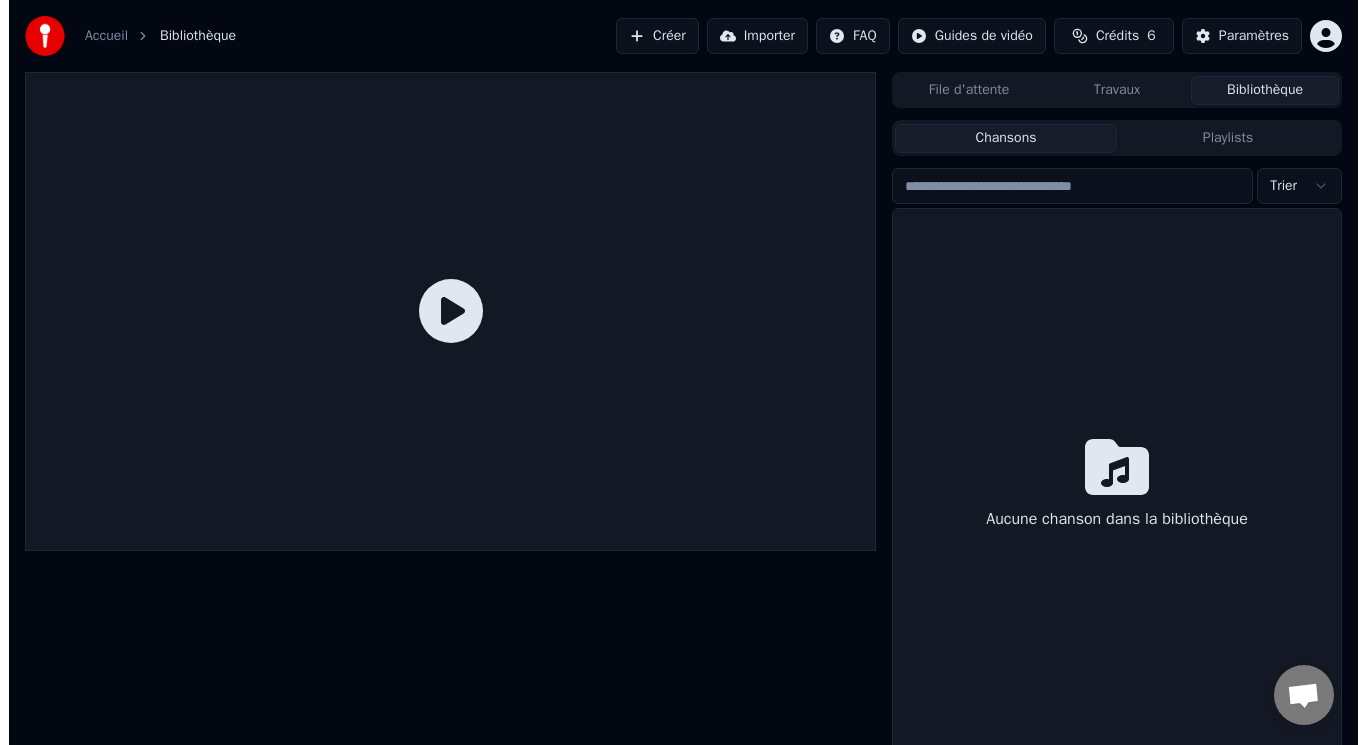 scroll, scrollTop: 0, scrollLeft: 0, axis: both 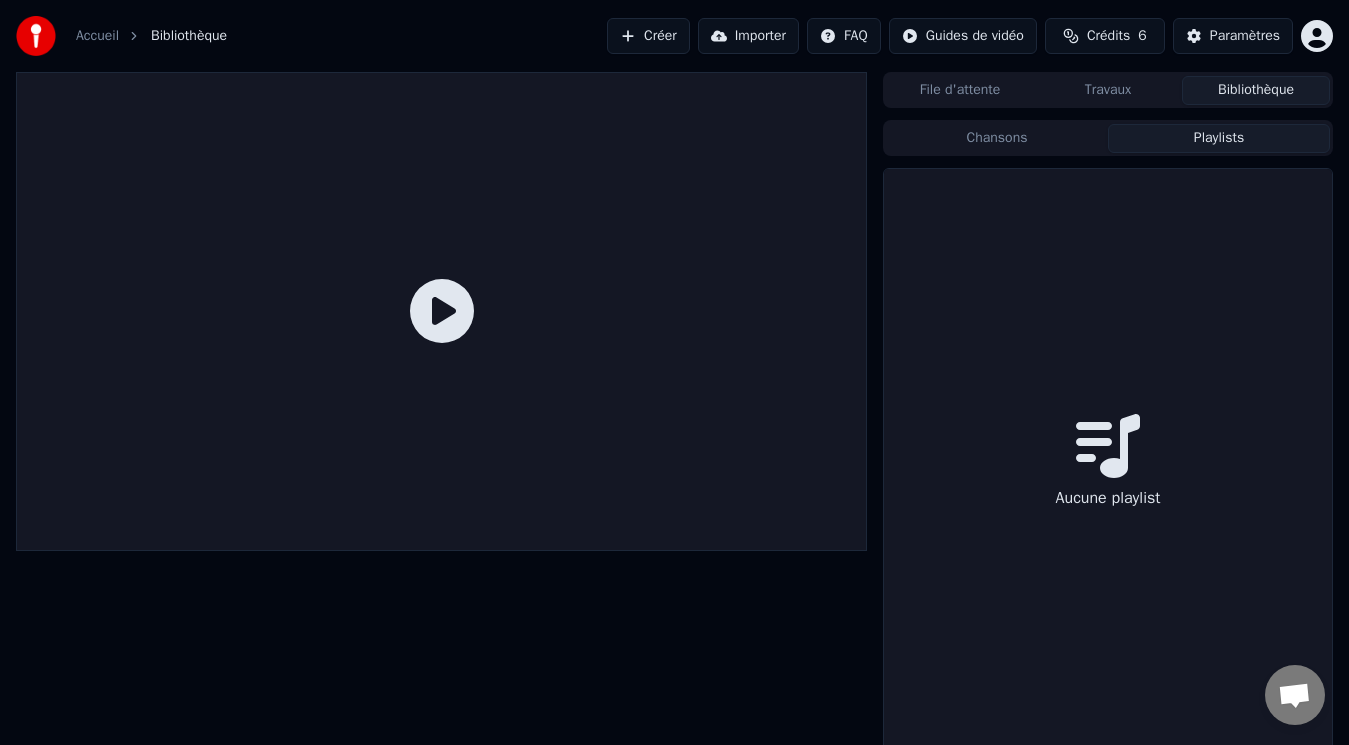 click on "Playlists" at bounding box center (1219, 138) 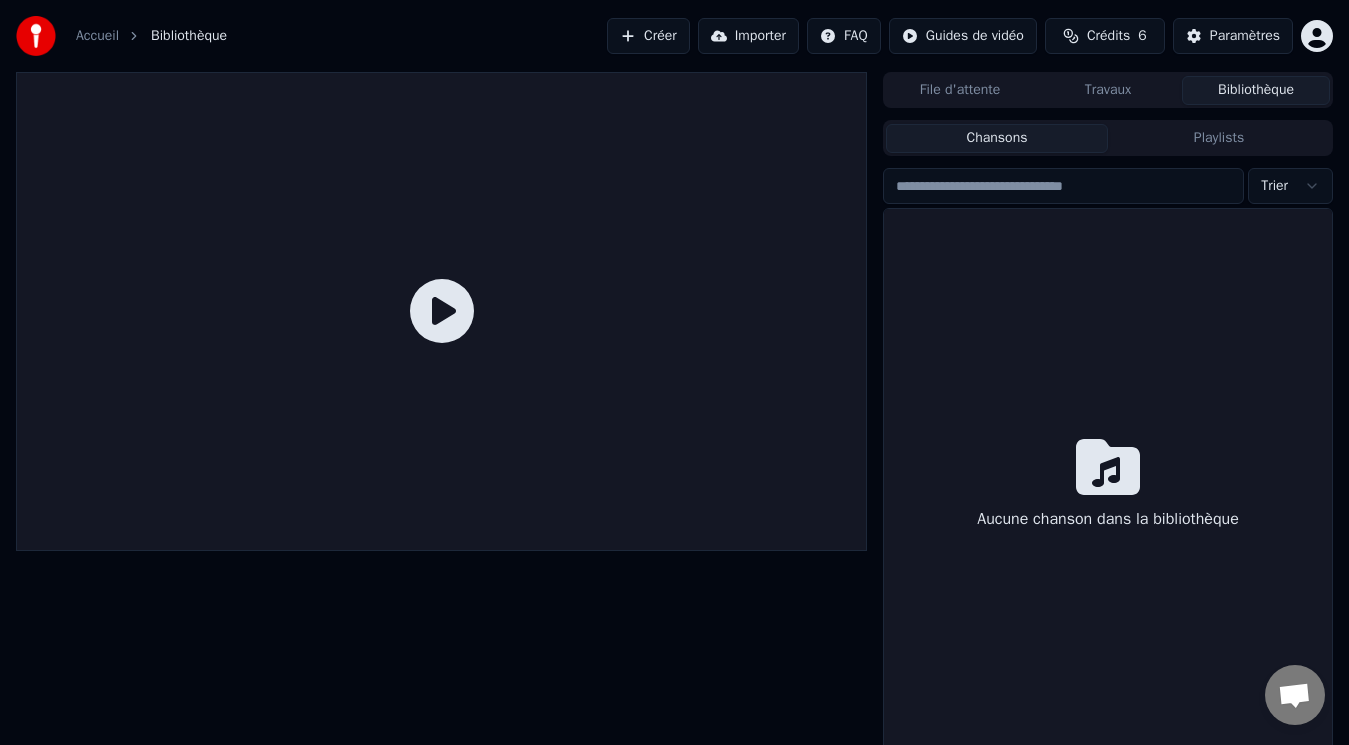 click on "Accueil Bibliothèque Créer Importer FAQ Guides de vidéo Crédits 6 Paramètres File d'attente Travaux Bibliothèque Chansons Playlists Trier Aucune chanson dans la bibliothèque" at bounding box center (674, 372) 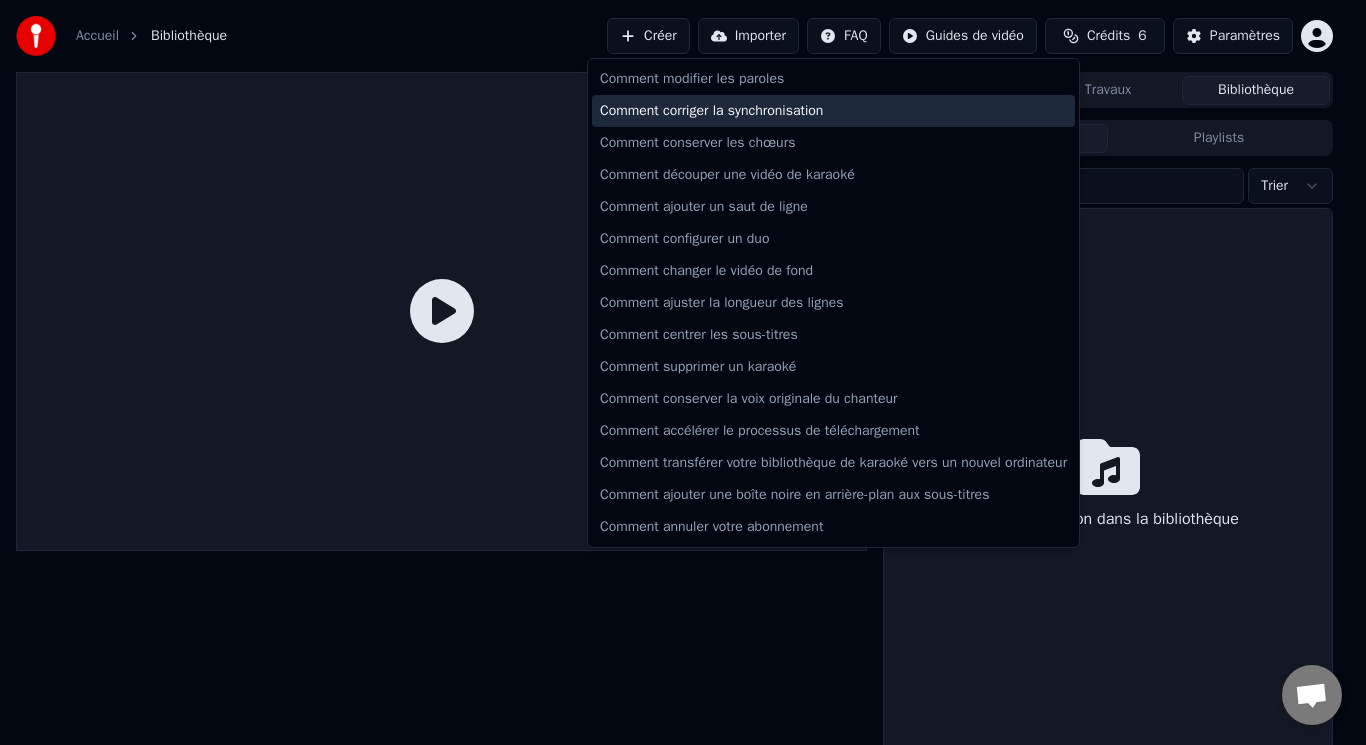 click on "Comment corriger la synchronisation" at bounding box center [833, 111] 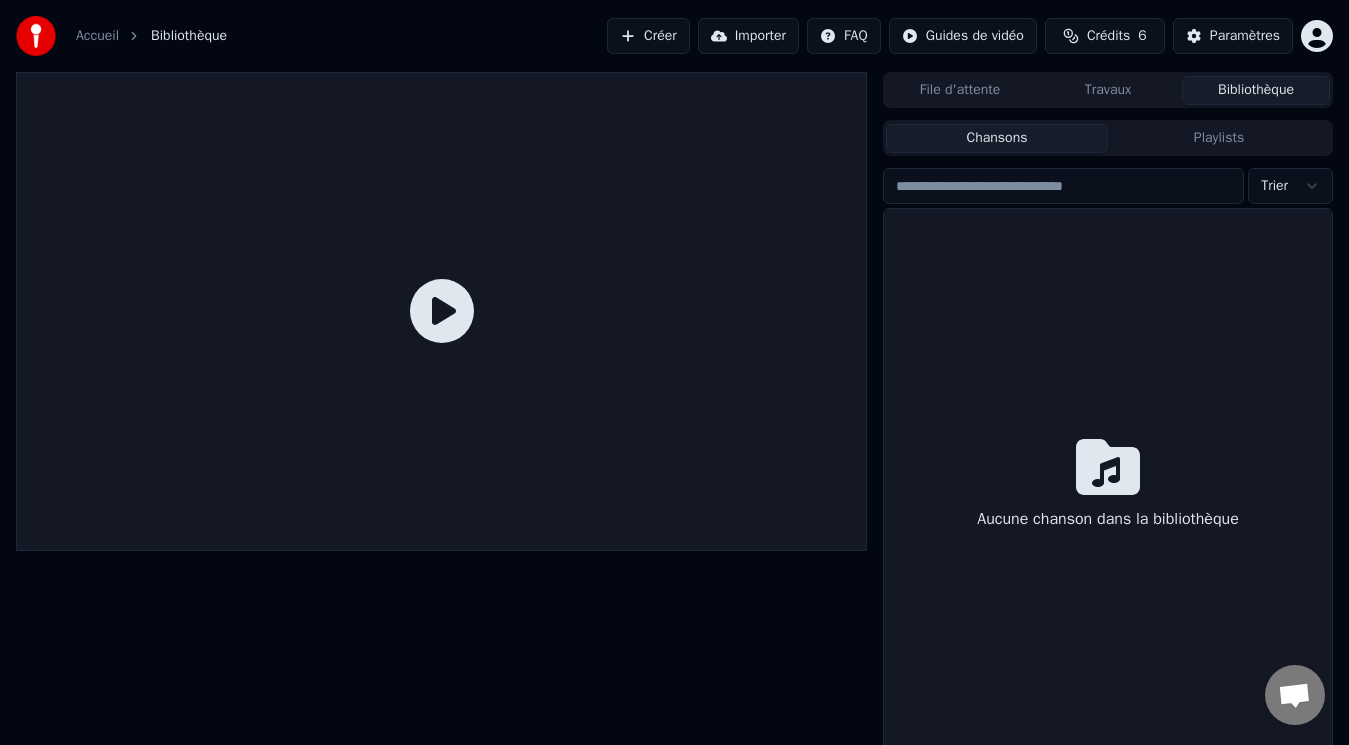 click on "Importer" at bounding box center (748, 36) 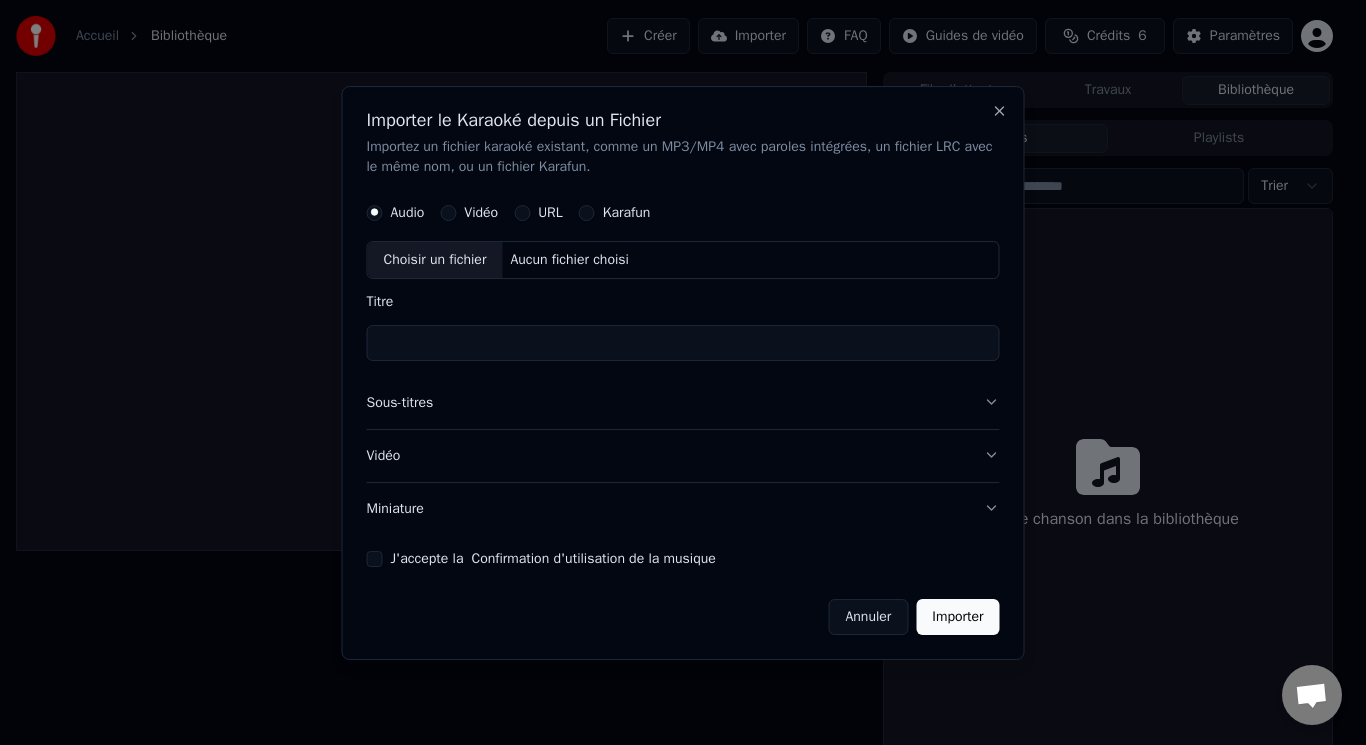 click on "Miniature" at bounding box center (683, 508) 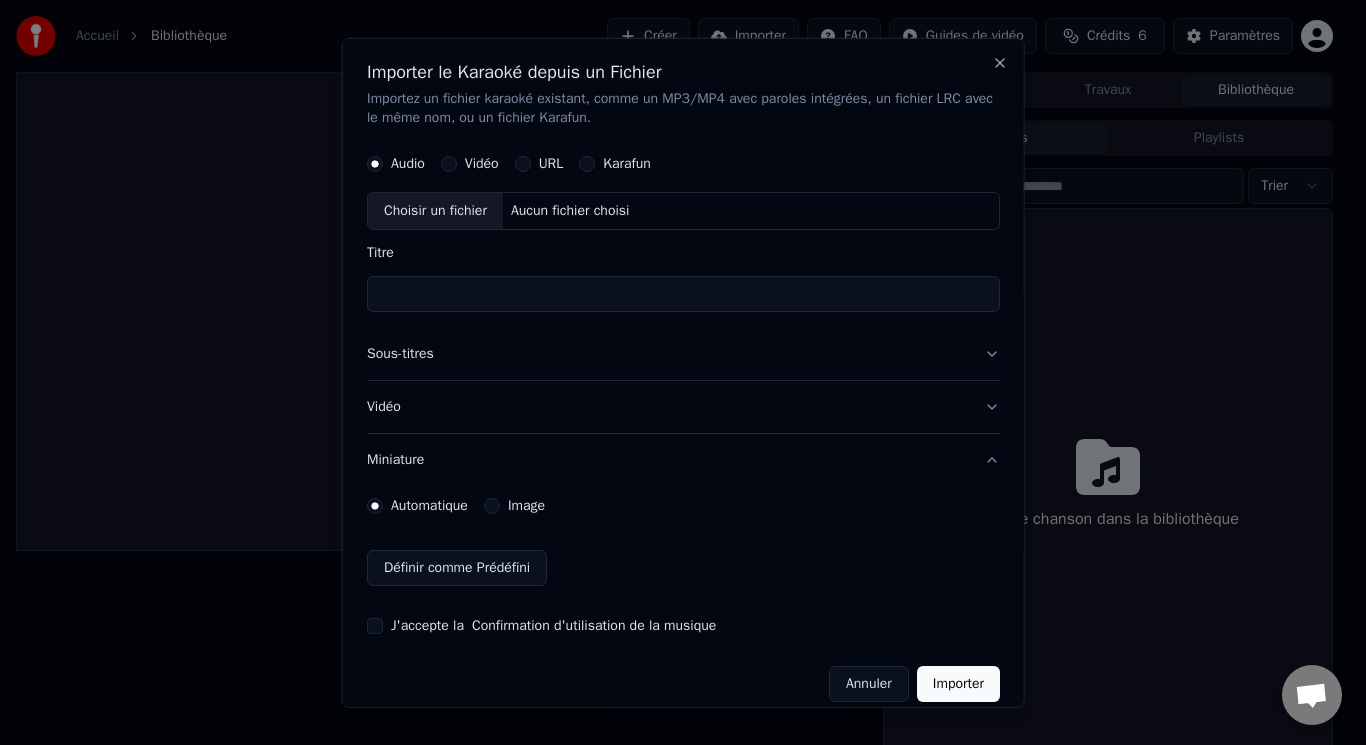 click on "Sous-titres" at bounding box center (683, 354) 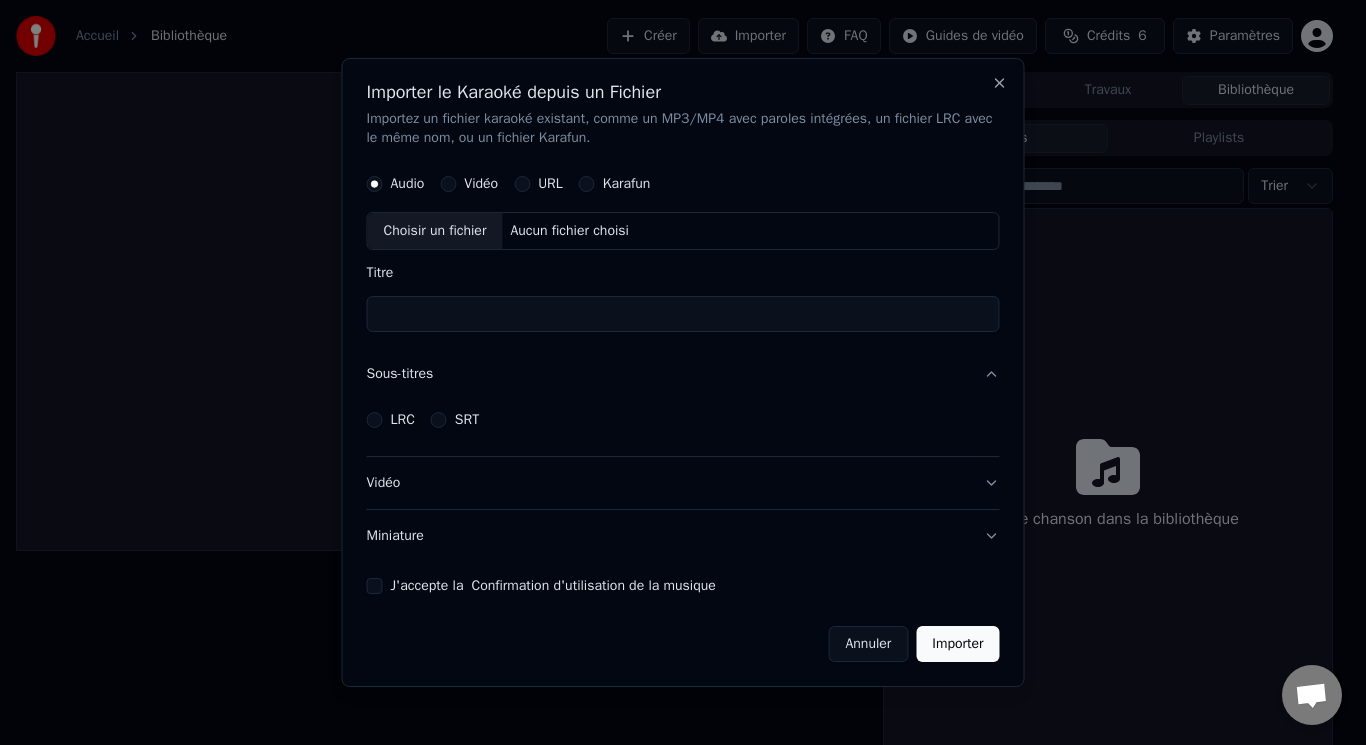 click on "Vidéo" at bounding box center (683, 483) 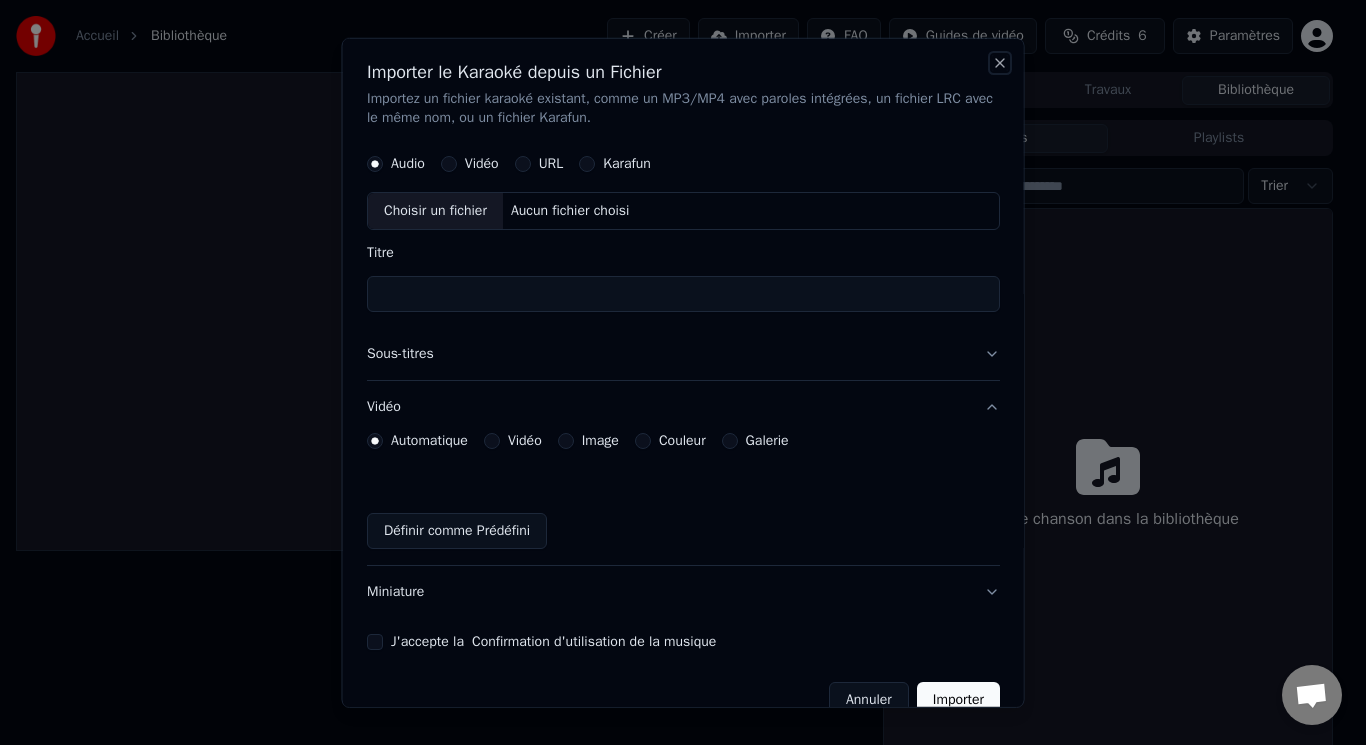 click on "Close" at bounding box center (1000, 62) 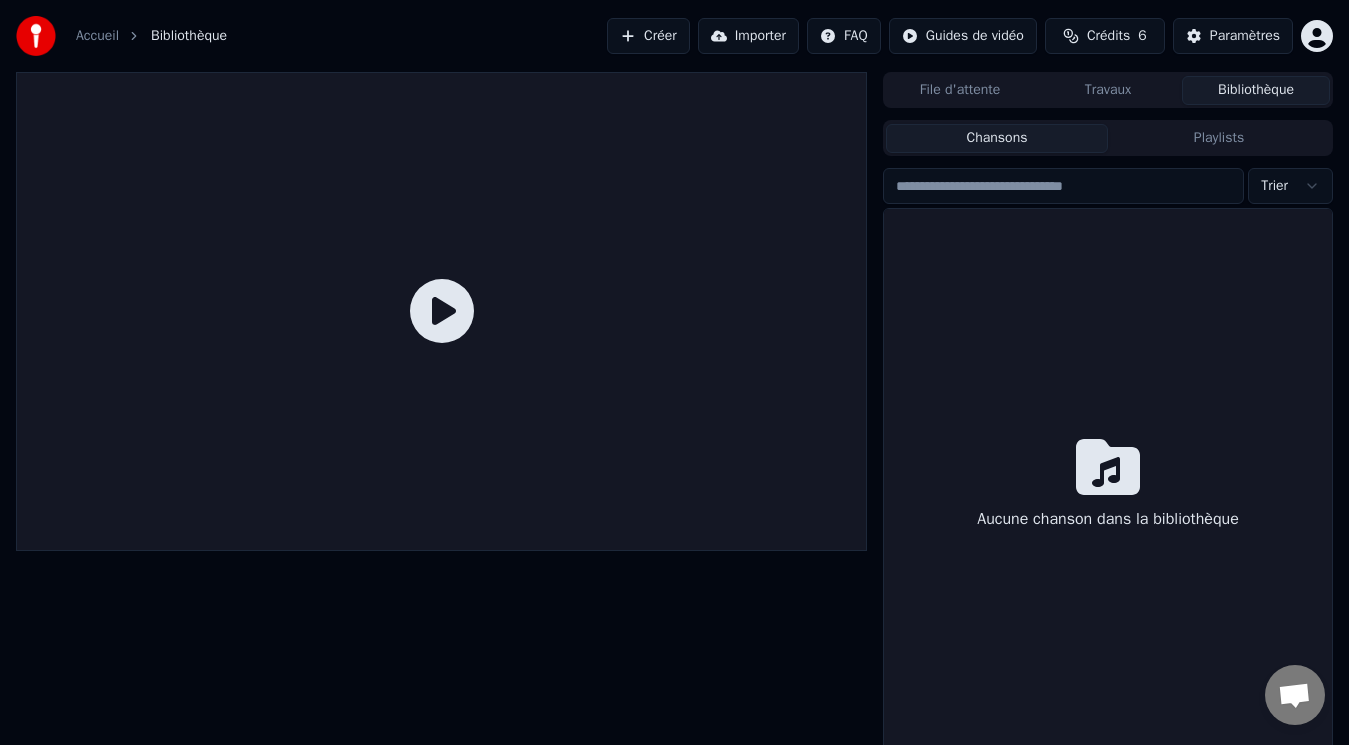 click on "Créer" at bounding box center [648, 36] 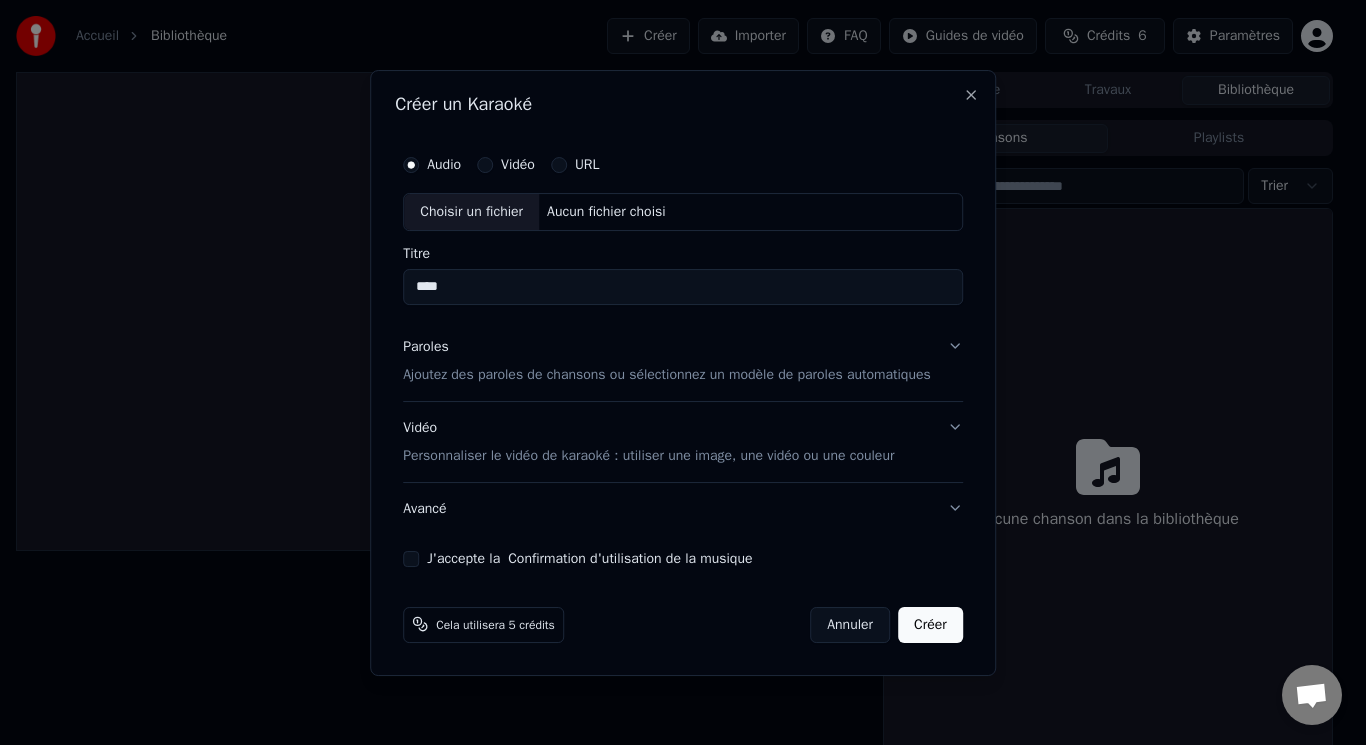 type on "****" 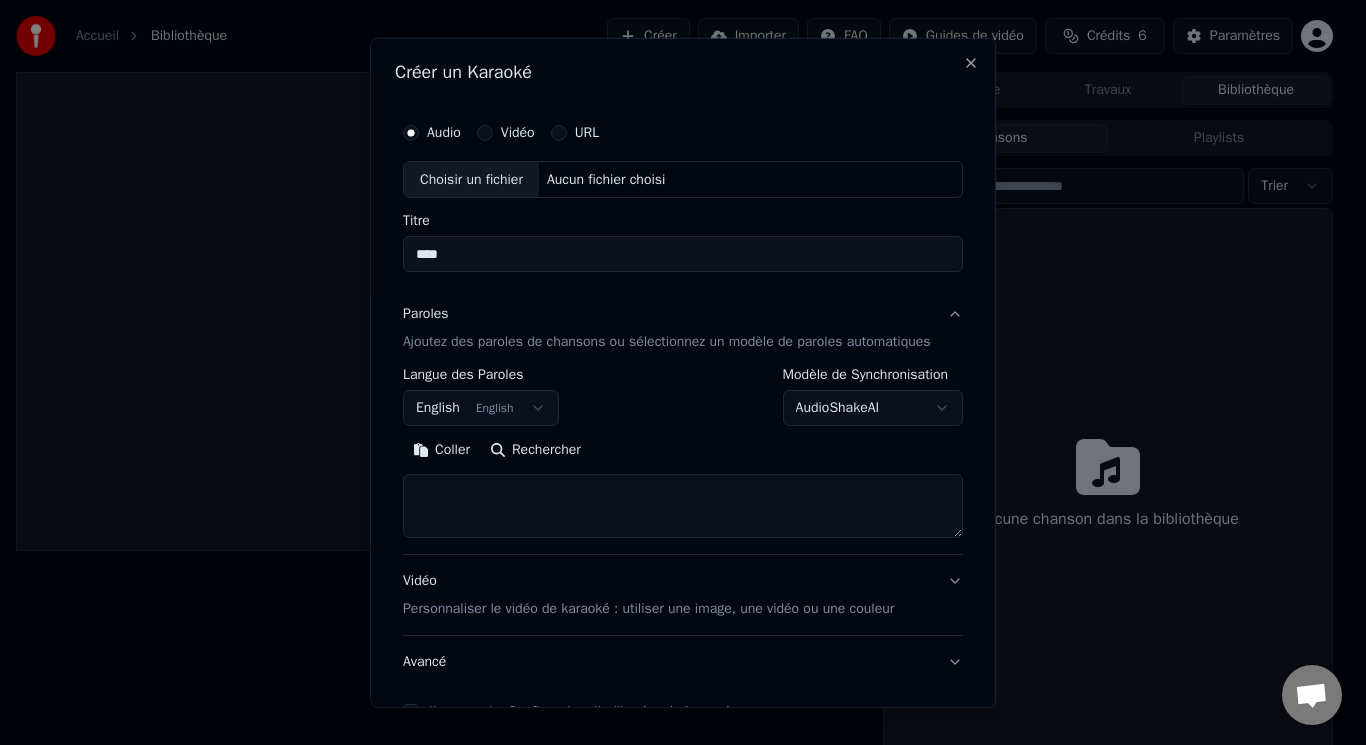 click on "English English" at bounding box center [481, 408] 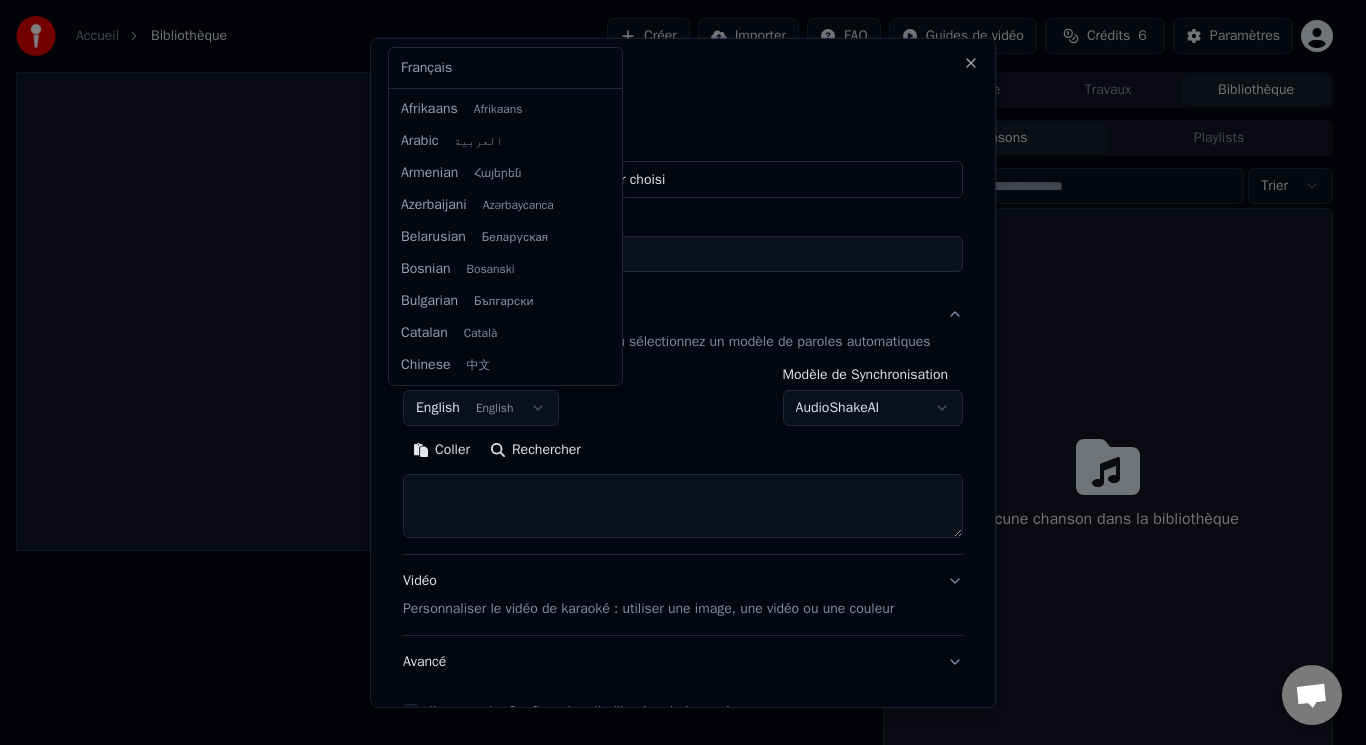 scroll, scrollTop: 160, scrollLeft: 0, axis: vertical 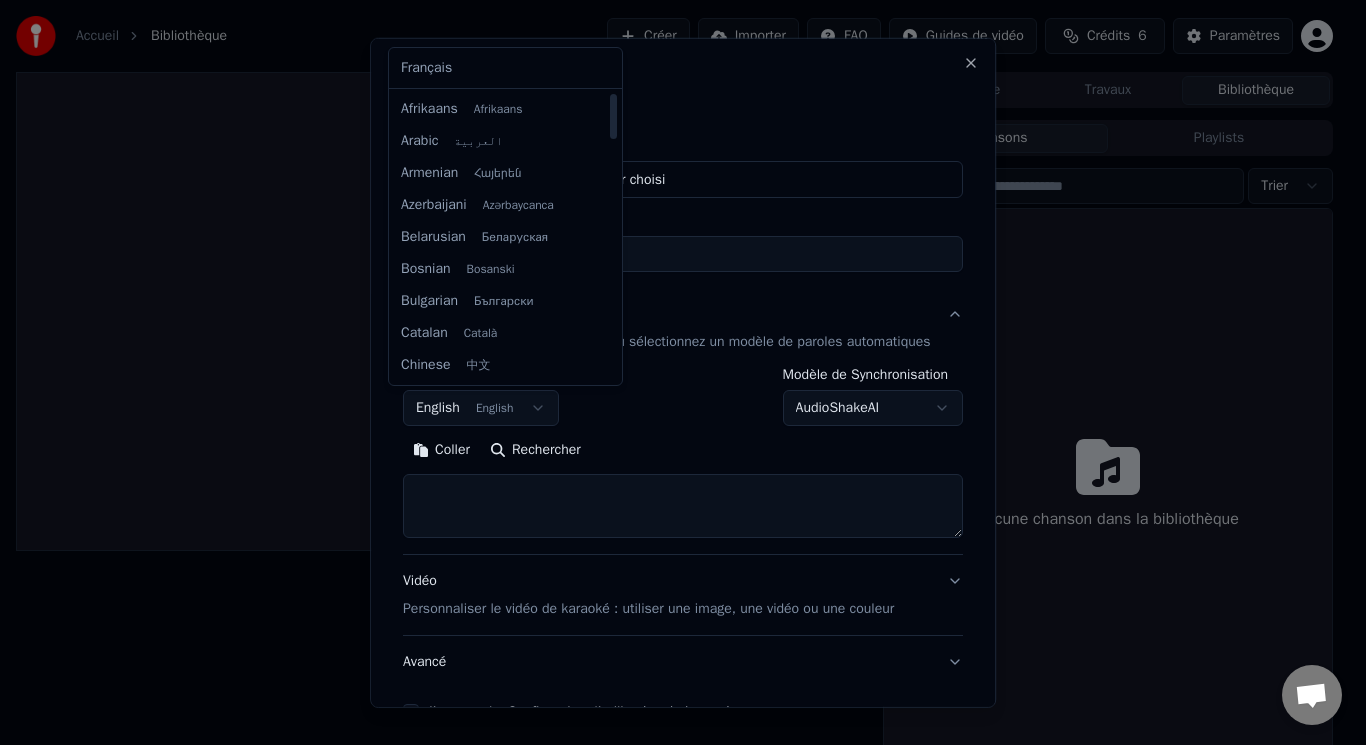 select on "**" 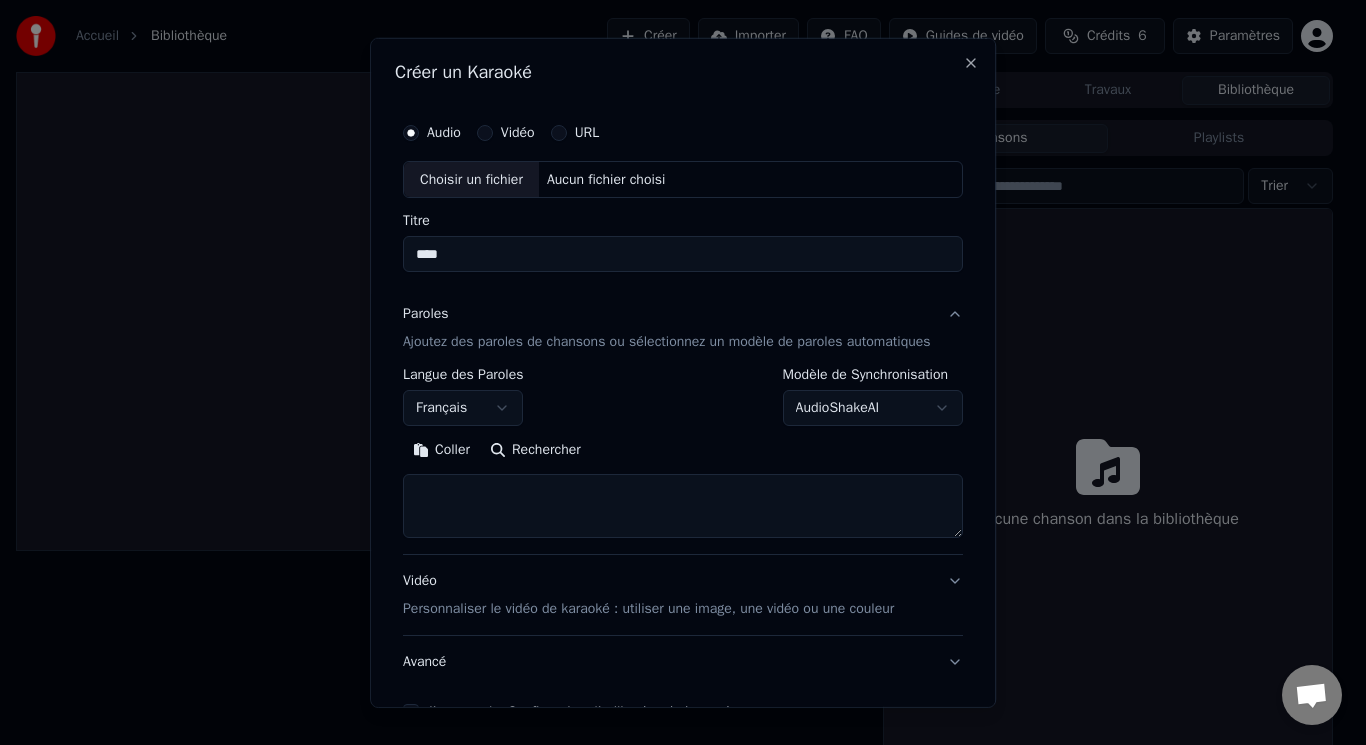 click on "**********" at bounding box center [674, 372] 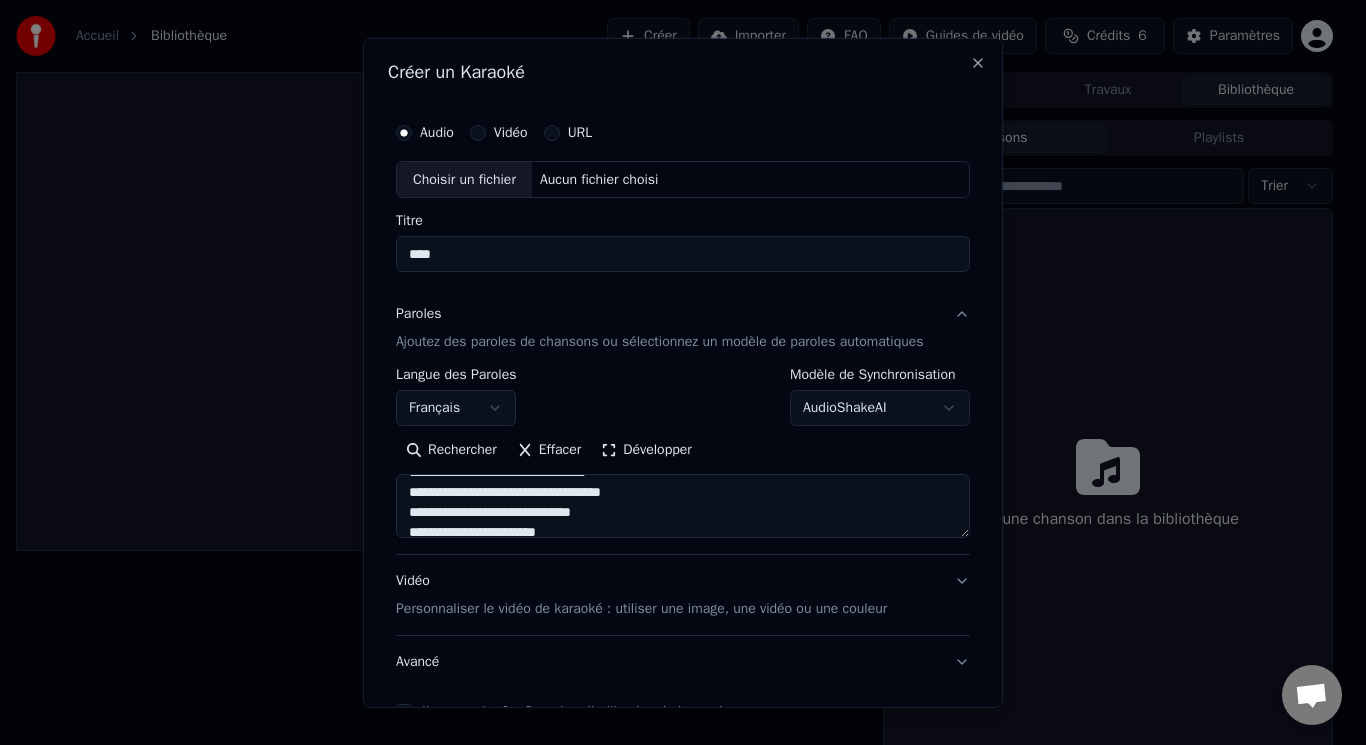 scroll, scrollTop: 0, scrollLeft: 0, axis: both 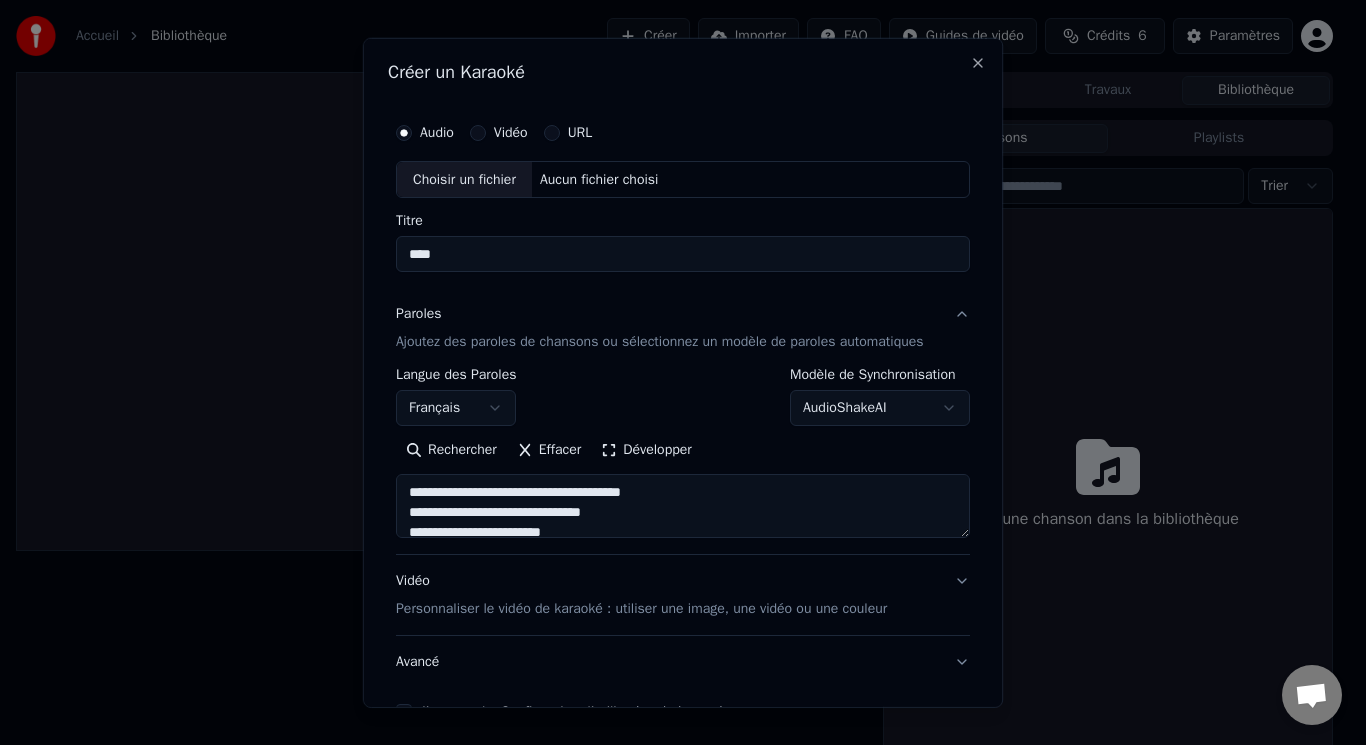 click on "Choisir un fichier" at bounding box center (464, 179) 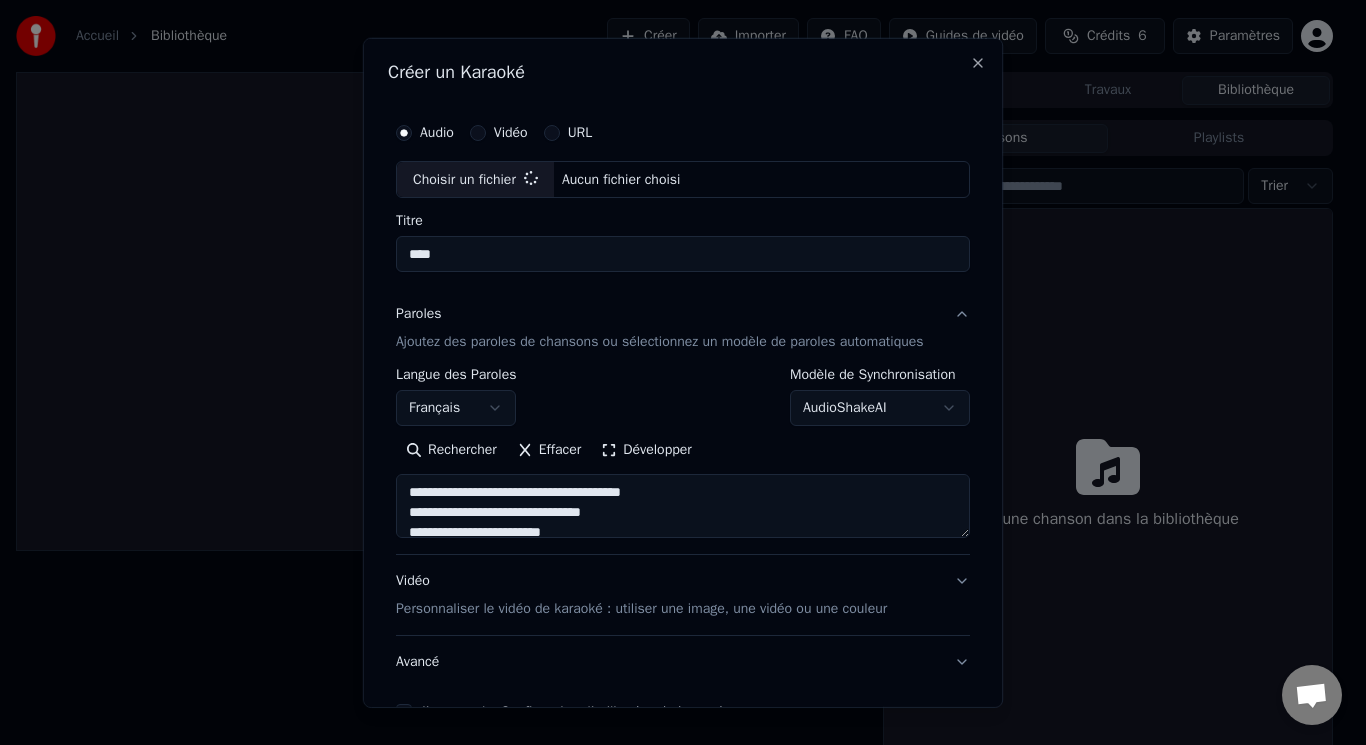 type on "**********" 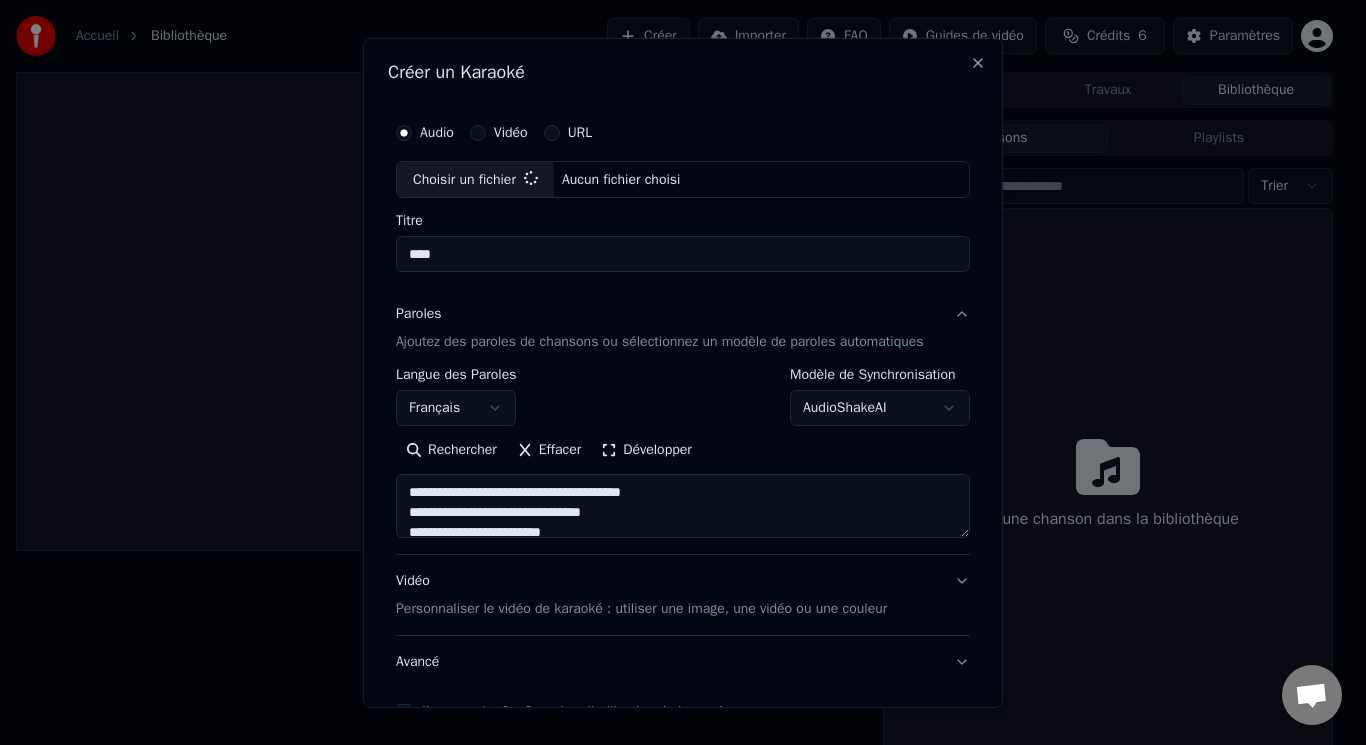 type on "**********" 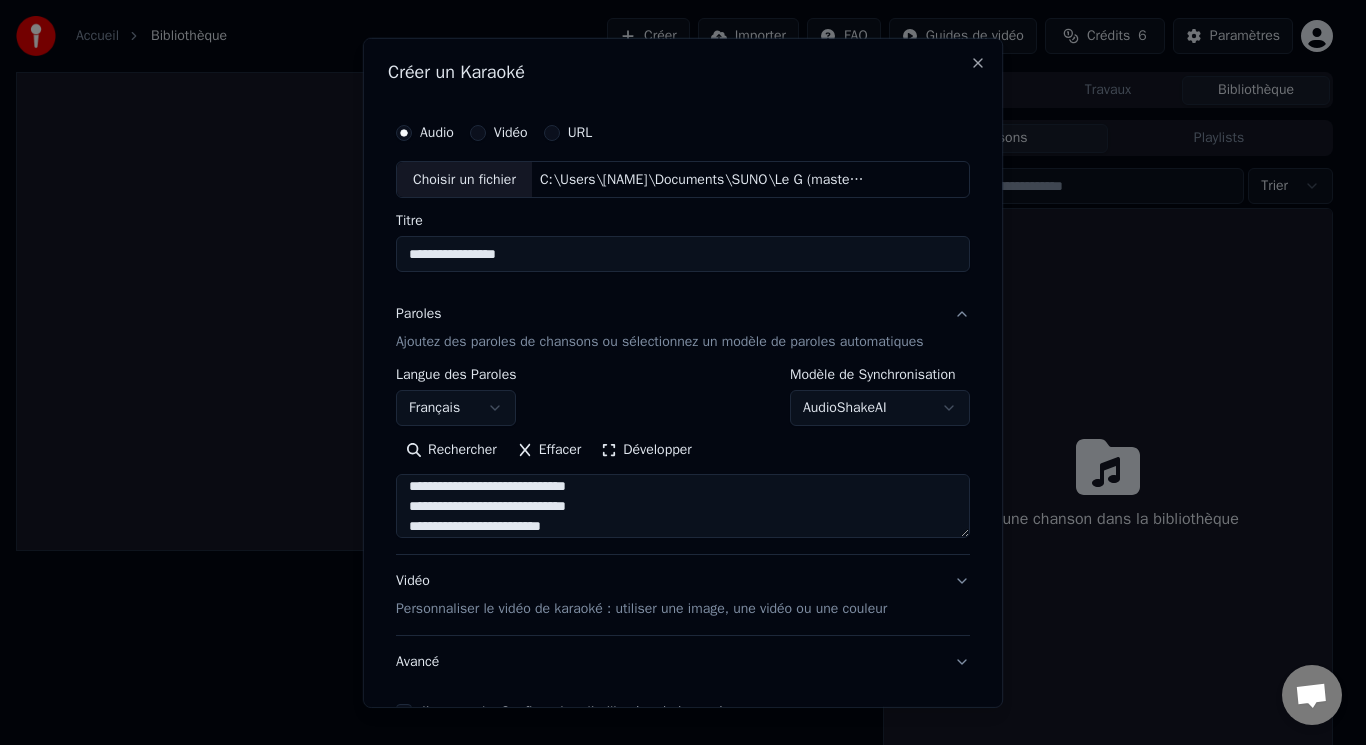 scroll, scrollTop: 200, scrollLeft: 0, axis: vertical 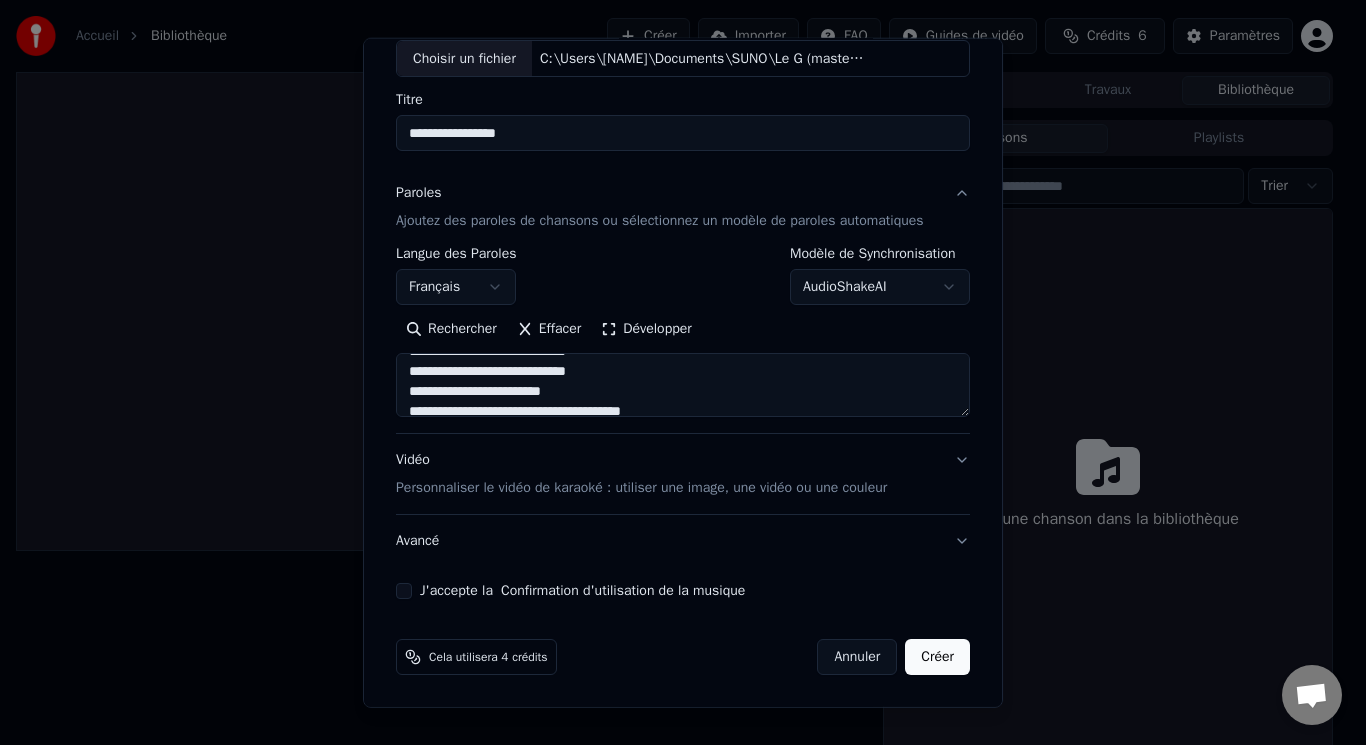click on "Créer" at bounding box center [937, 657] 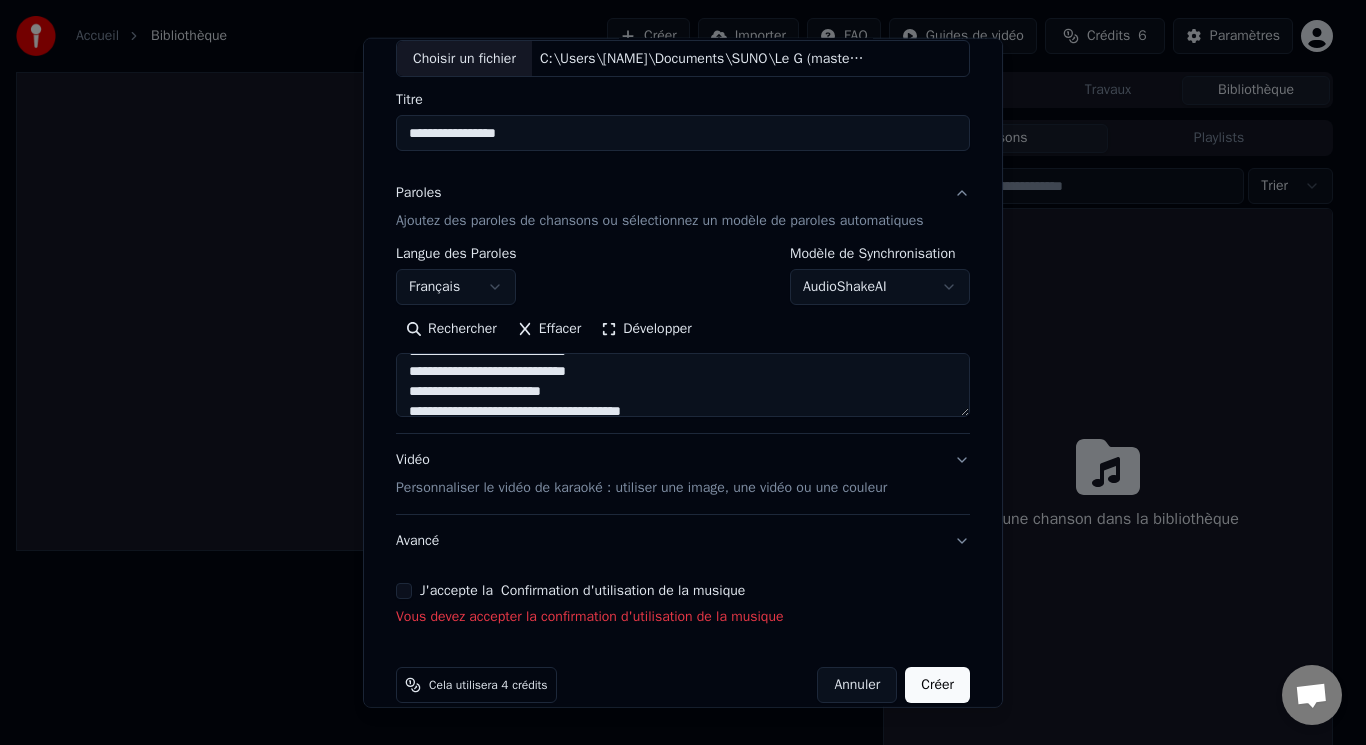 click on "J'accepte la   Confirmation d'utilisation de la musique" at bounding box center [404, 591] 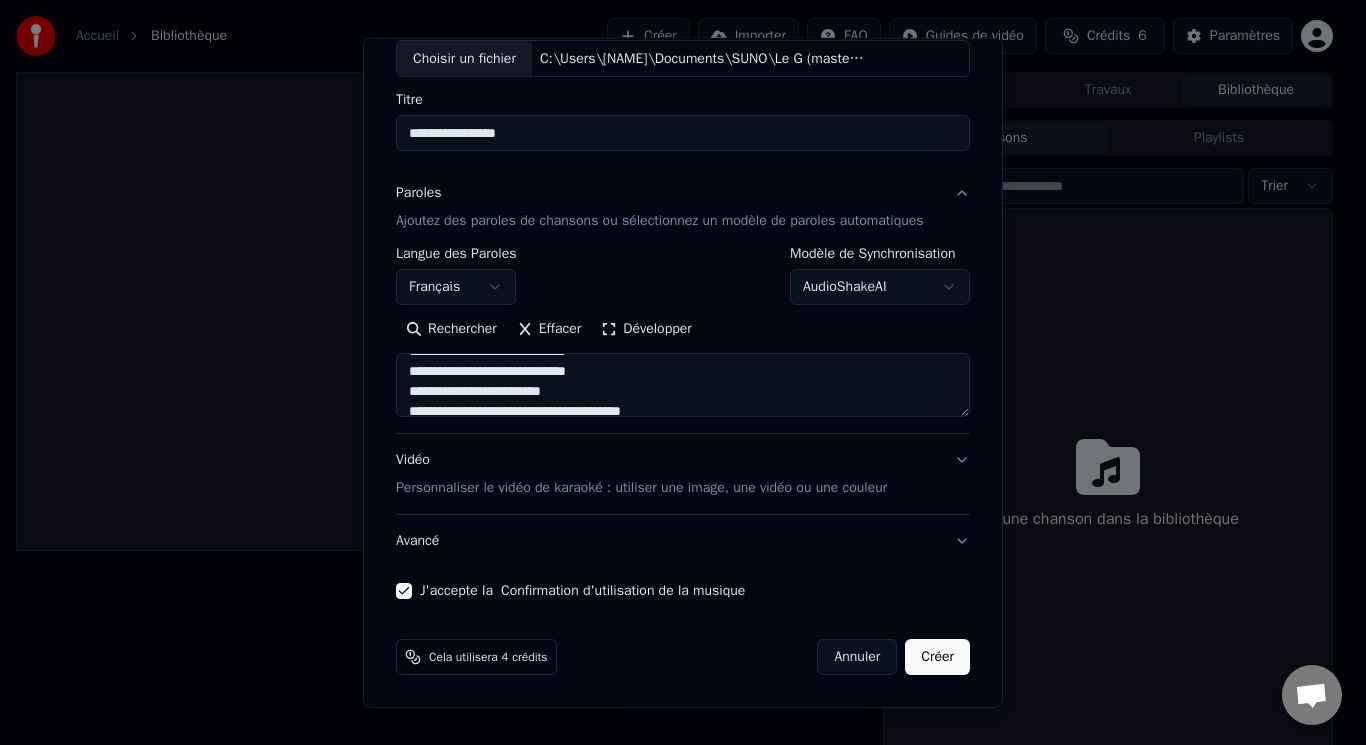 click on "Créer" at bounding box center (937, 657) 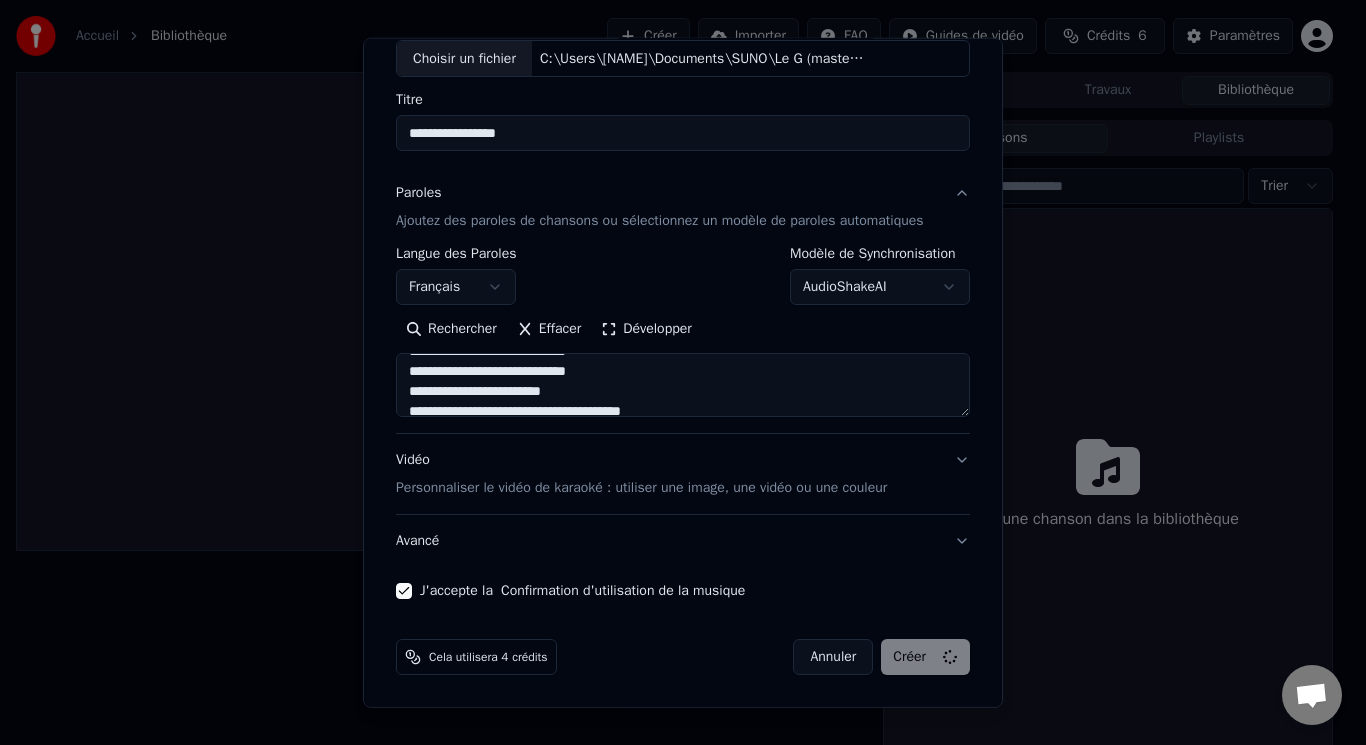 type on "**********" 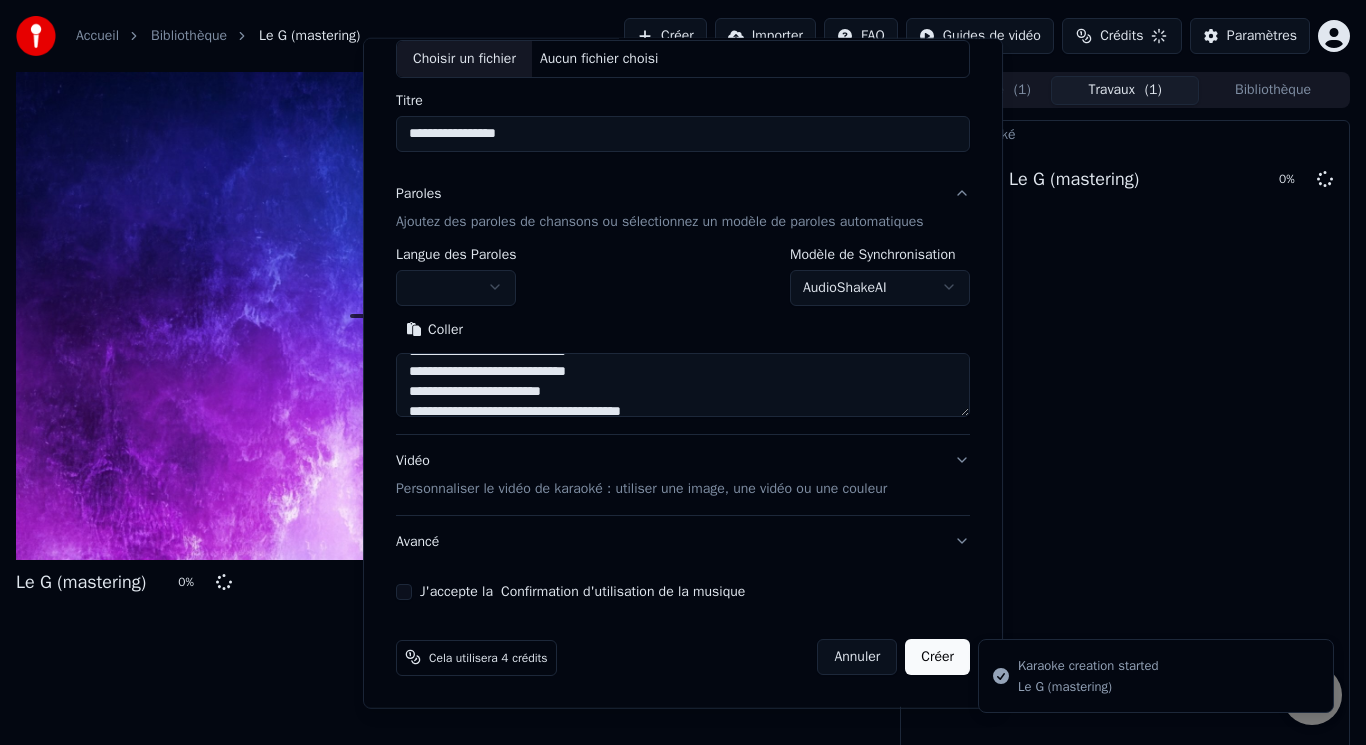 type 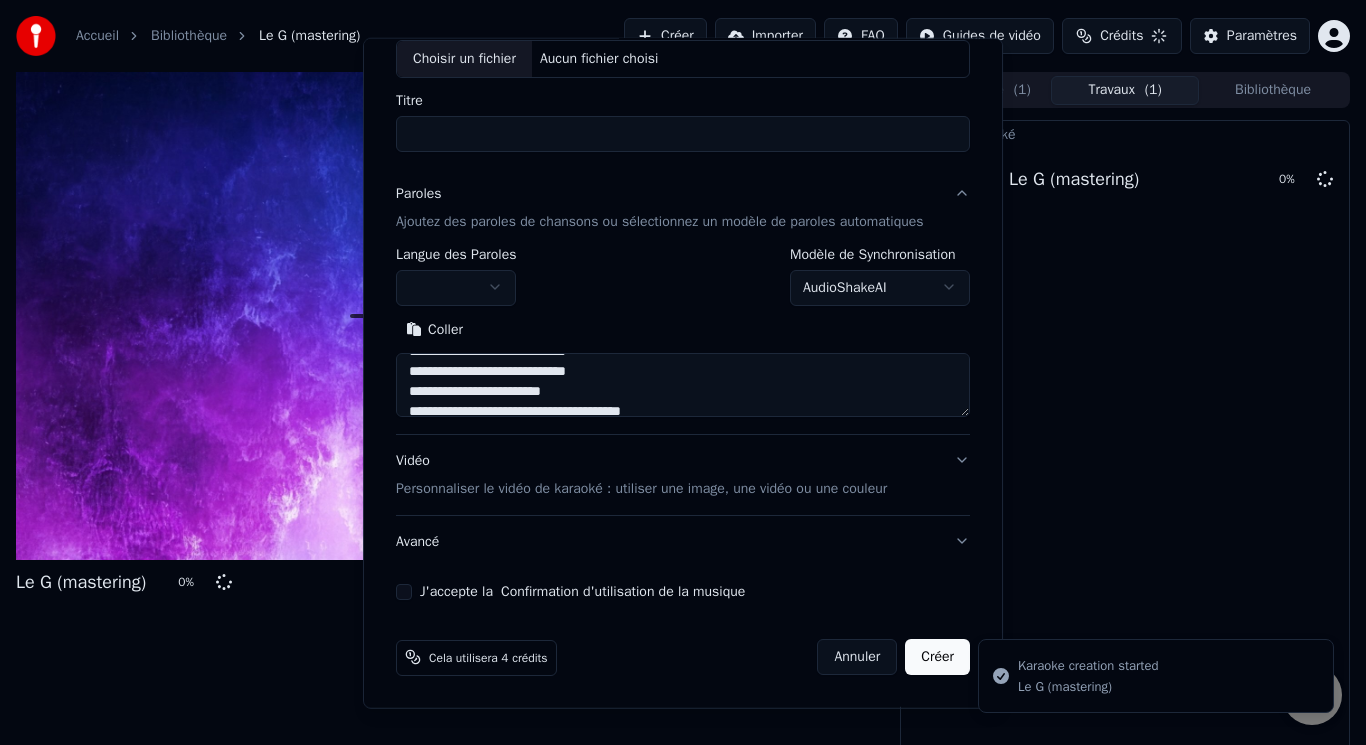 type 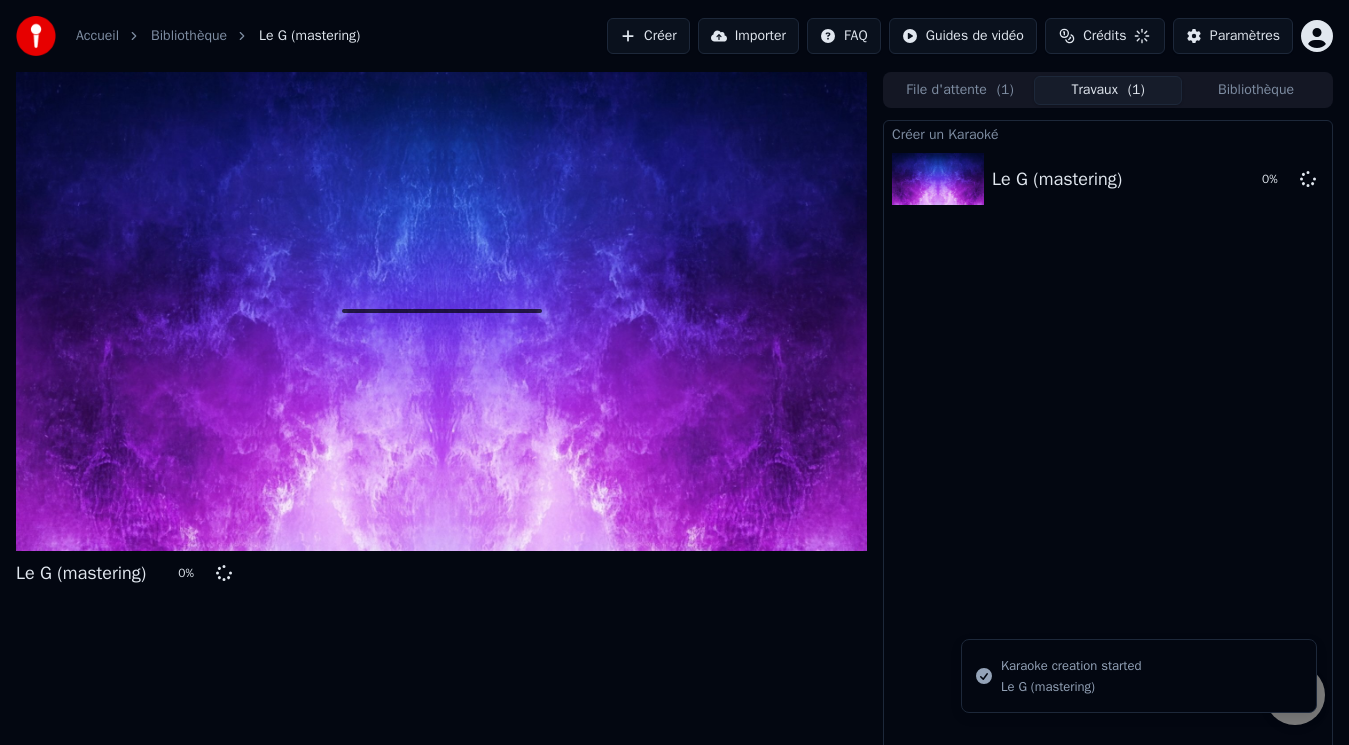scroll, scrollTop: 0, scrollLeft: 0, axis: both 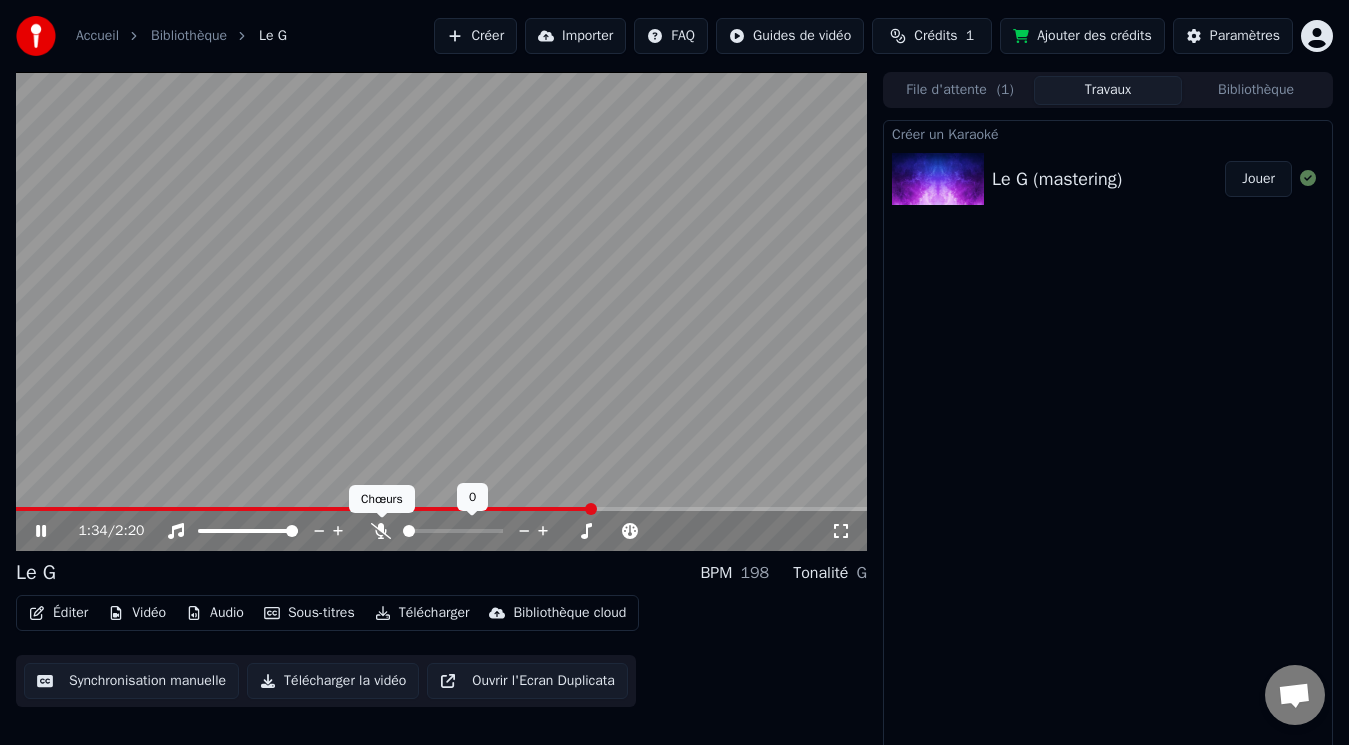 click 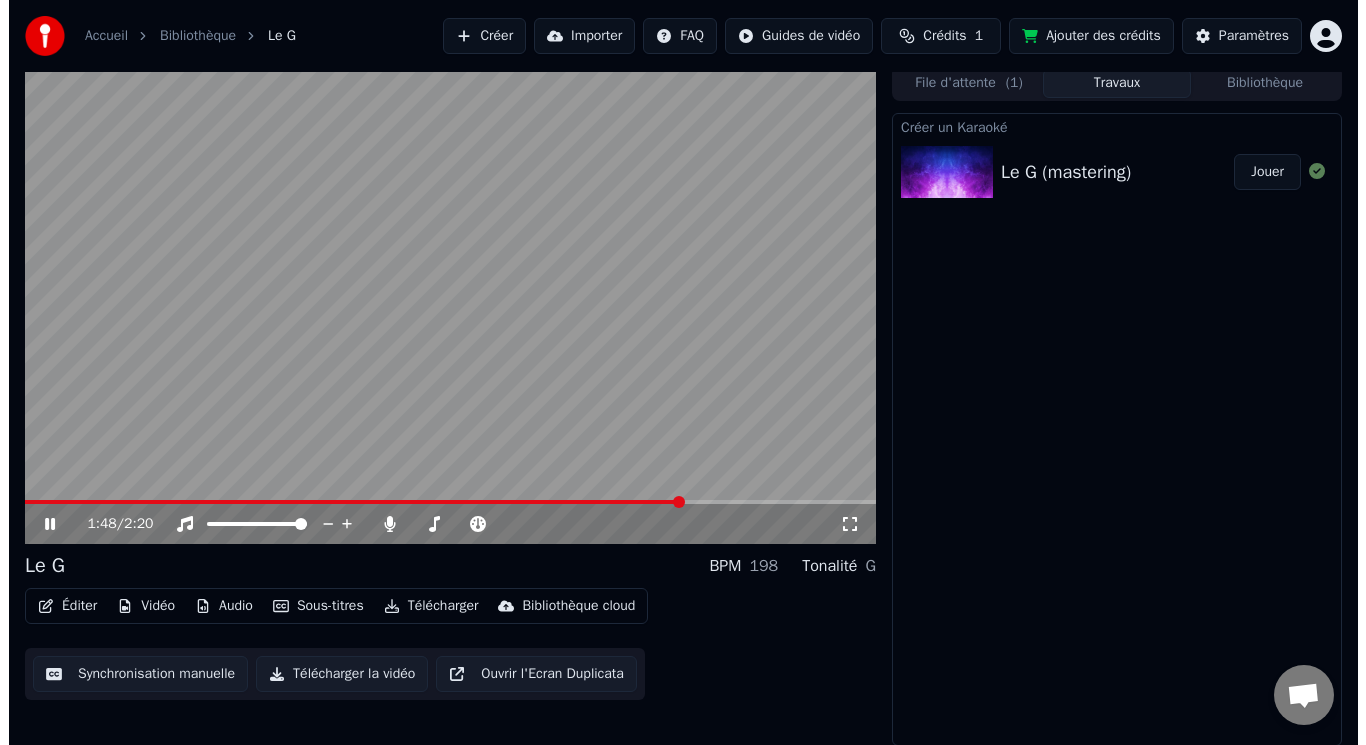scroll, scrollTop: 8, scrollLeft: 0, axis: vertical 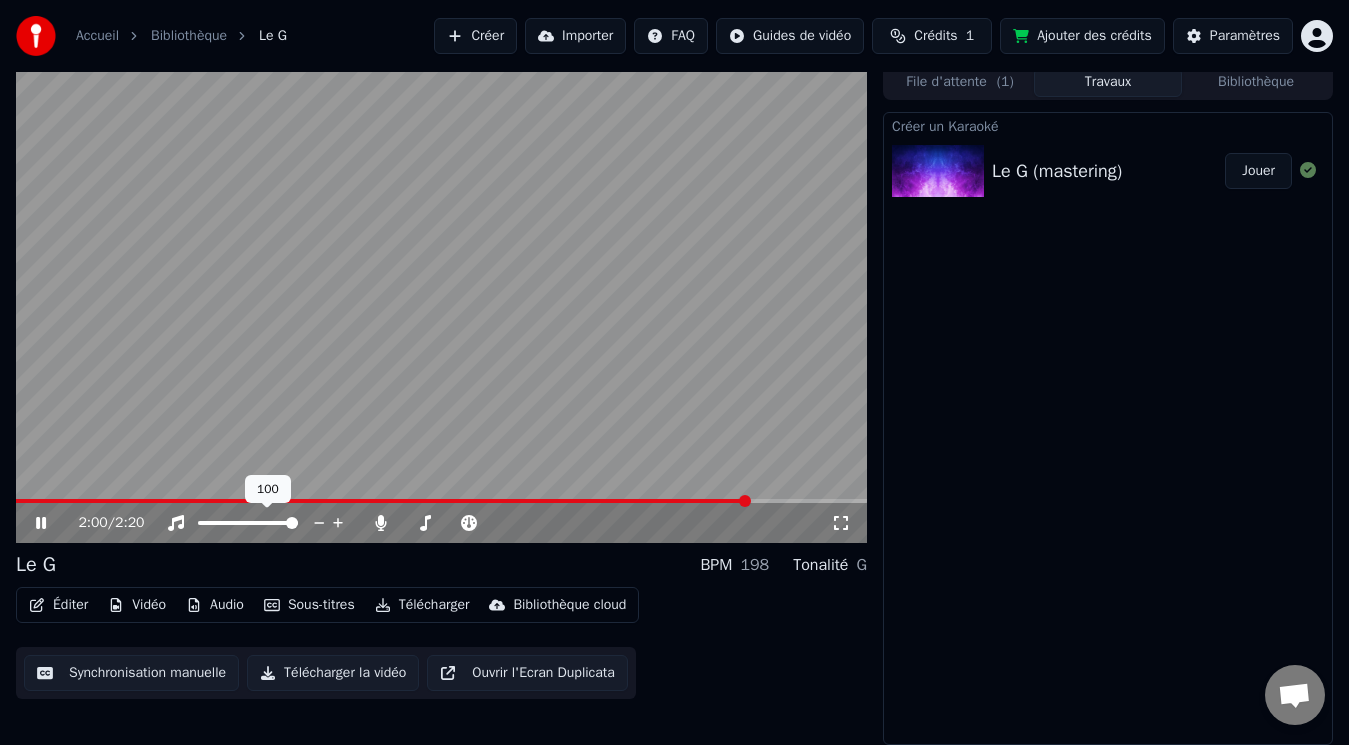 click 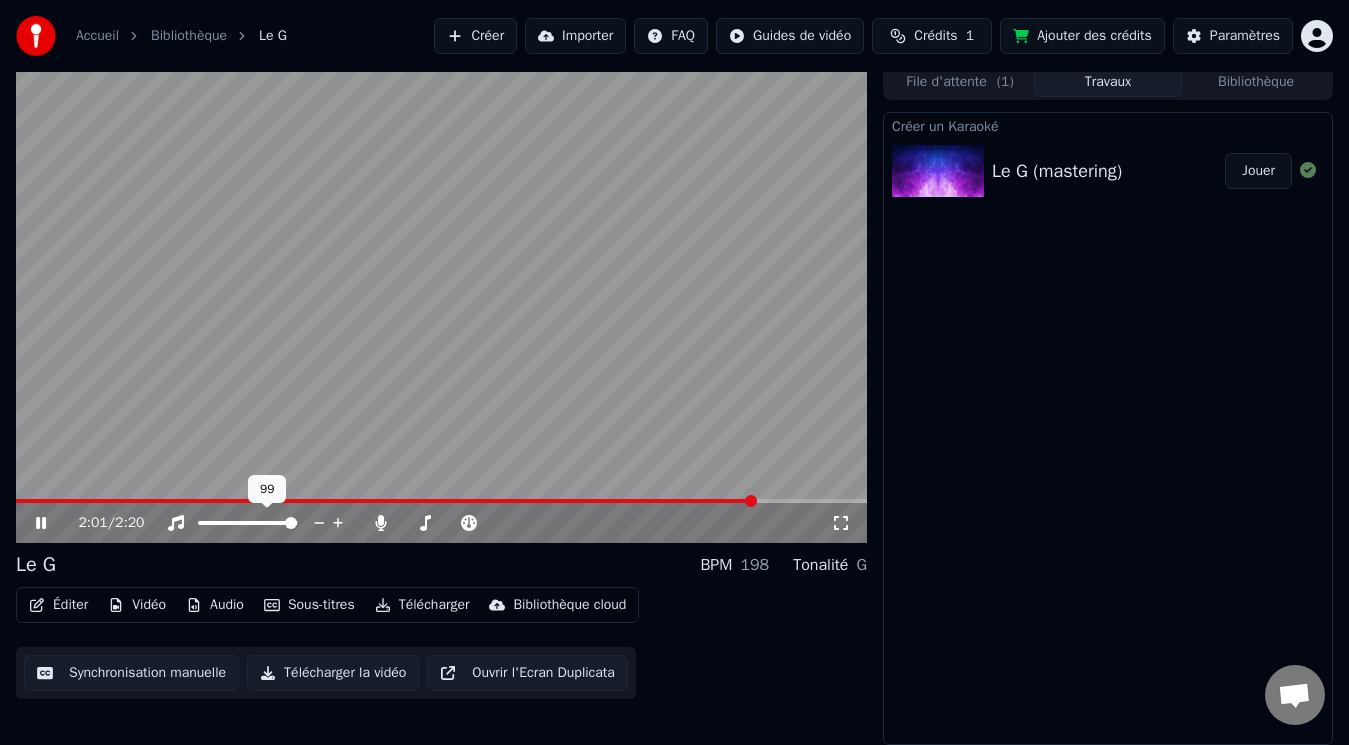 click 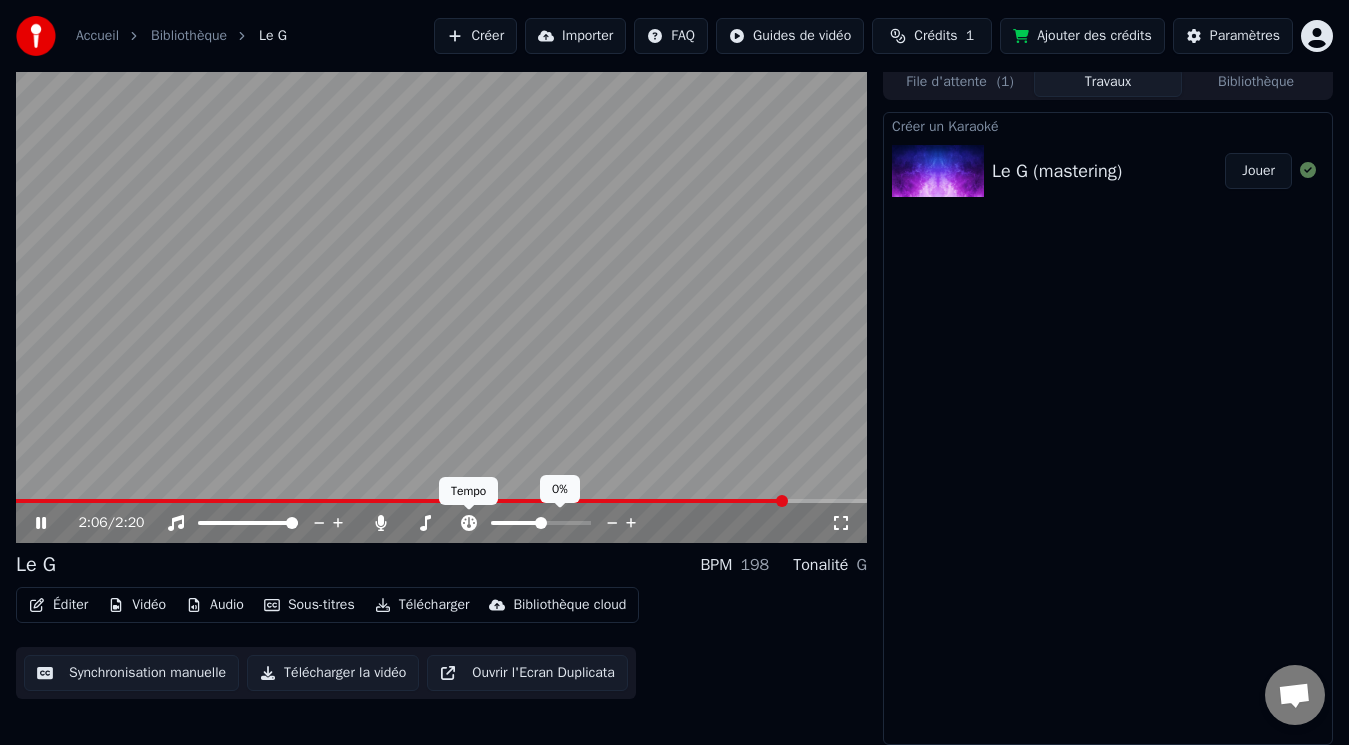 click 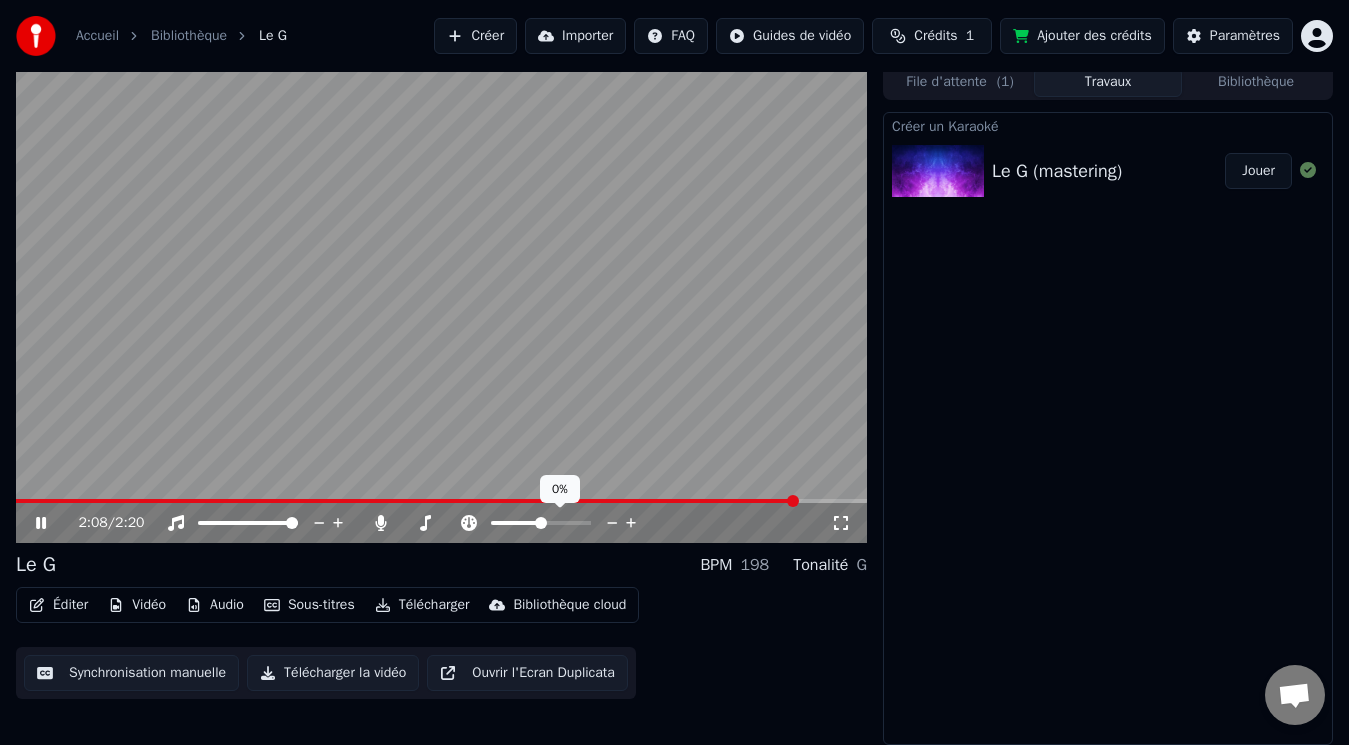drag, startPoint x: 539, startPoint y: 530, endPoint x: 510, endPoint y: 530, distance: 29 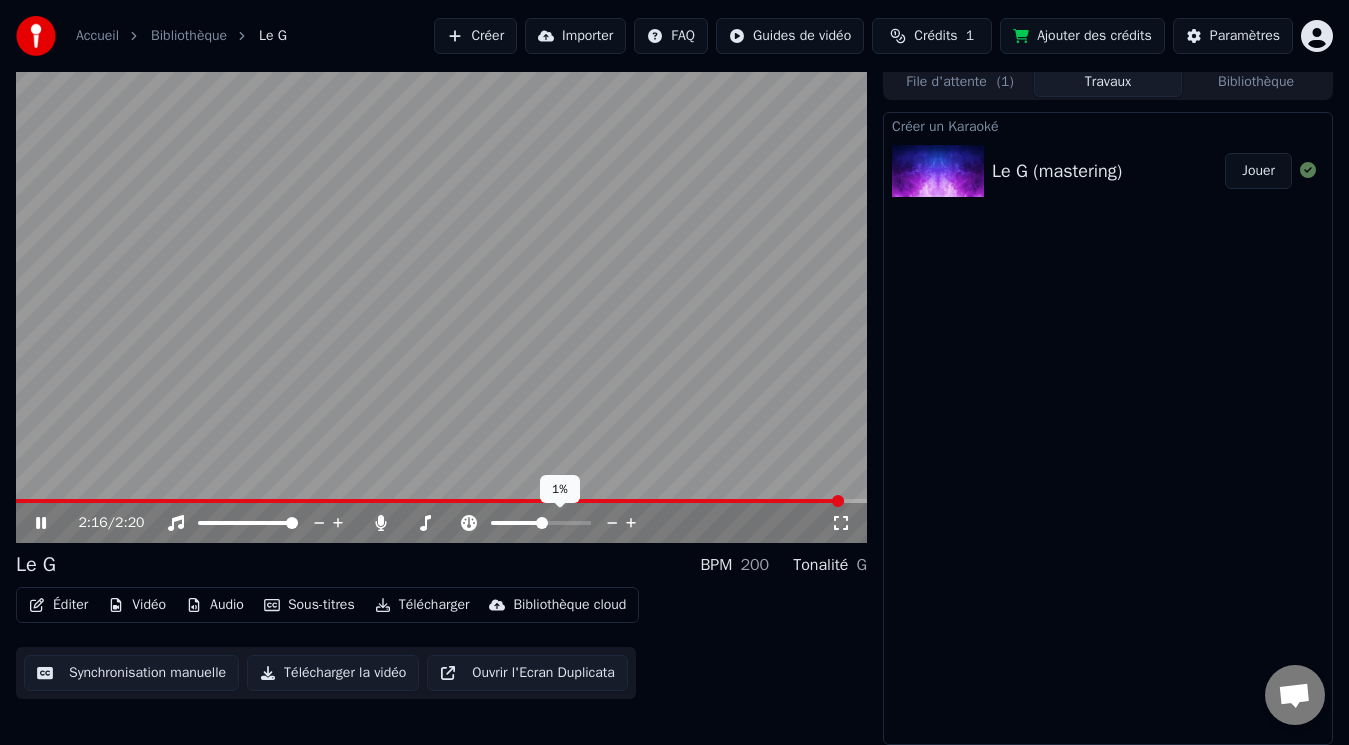 click at bounding box center (542, 523) 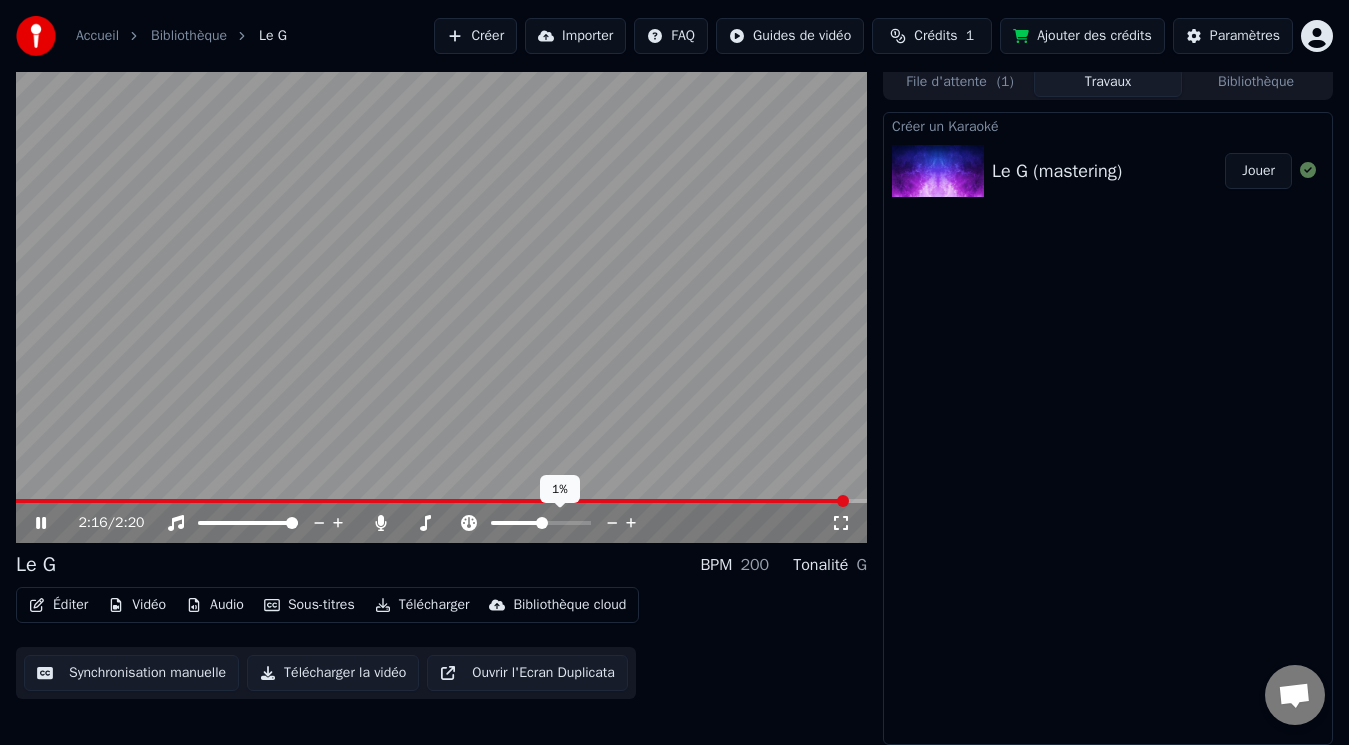 click 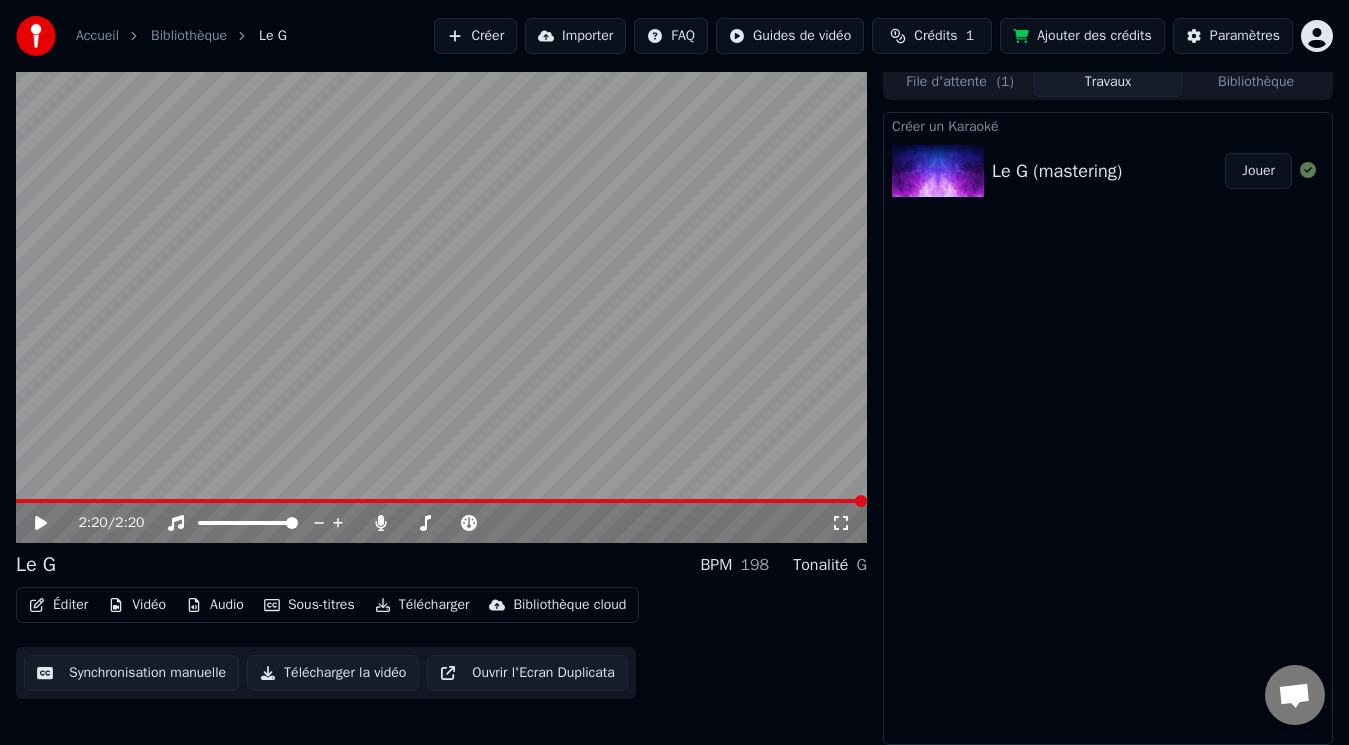 click on "Éditer" at bounding box center [58, 605] 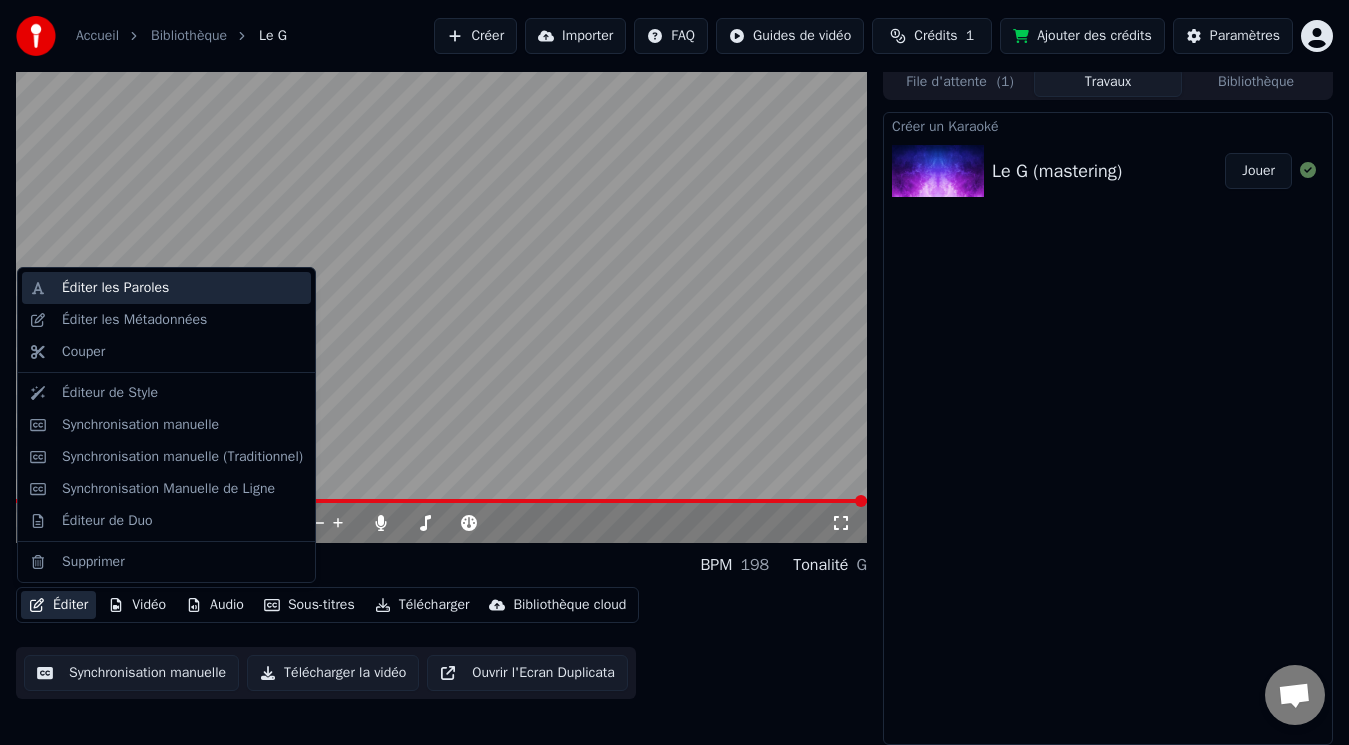 click on "Éditer les Paroles" at bounding box center [115, 288] 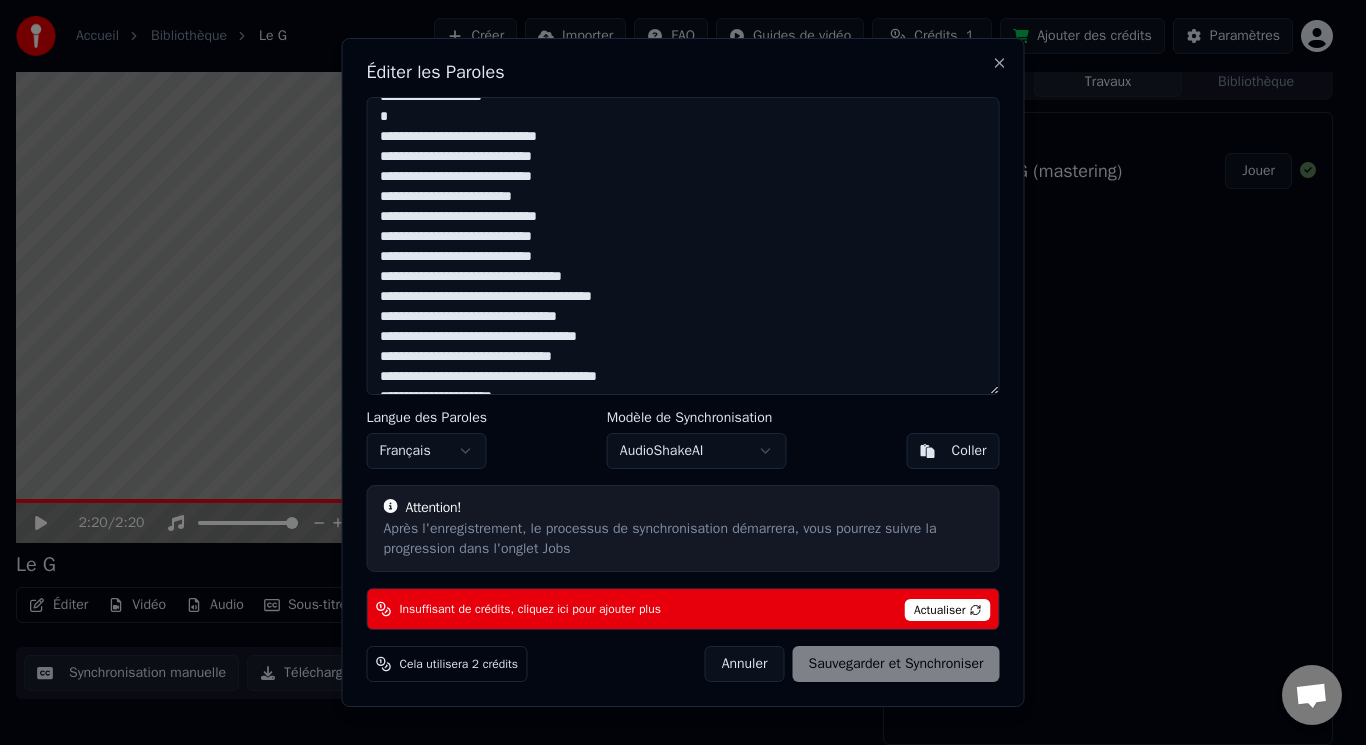 scroll, scrollTop: 759, scrollLeft: 0, axis: vertical 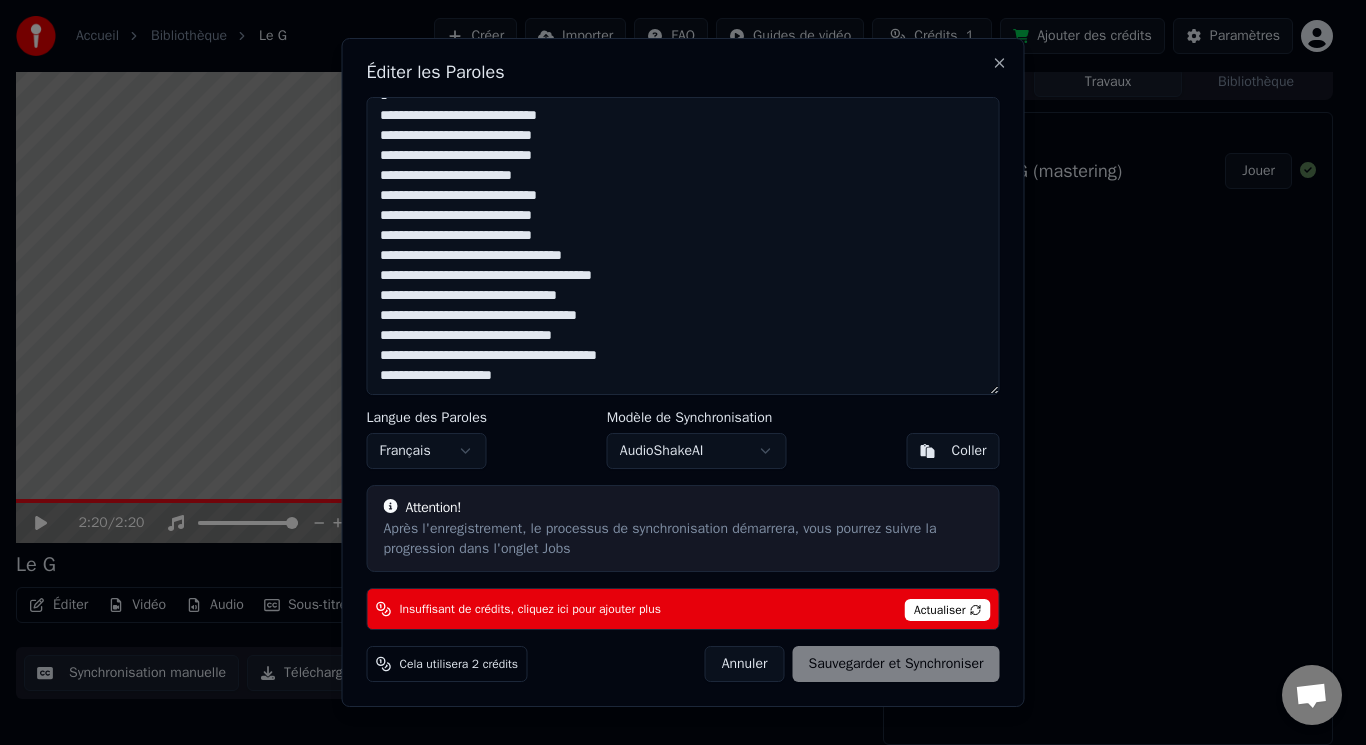 click on "Actualiser" at bounding box center (948, 610) 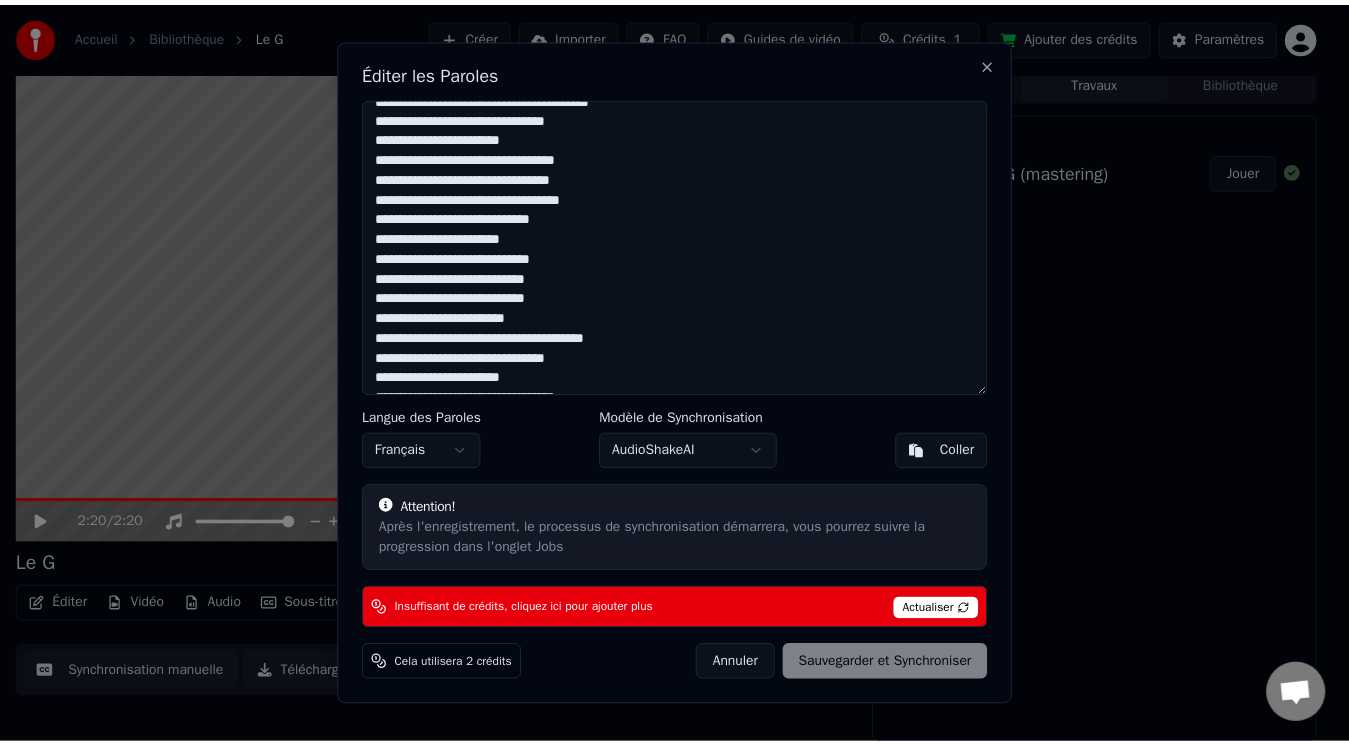 scroll, scrollTop: 0, scrollLeft: 0, axis: both 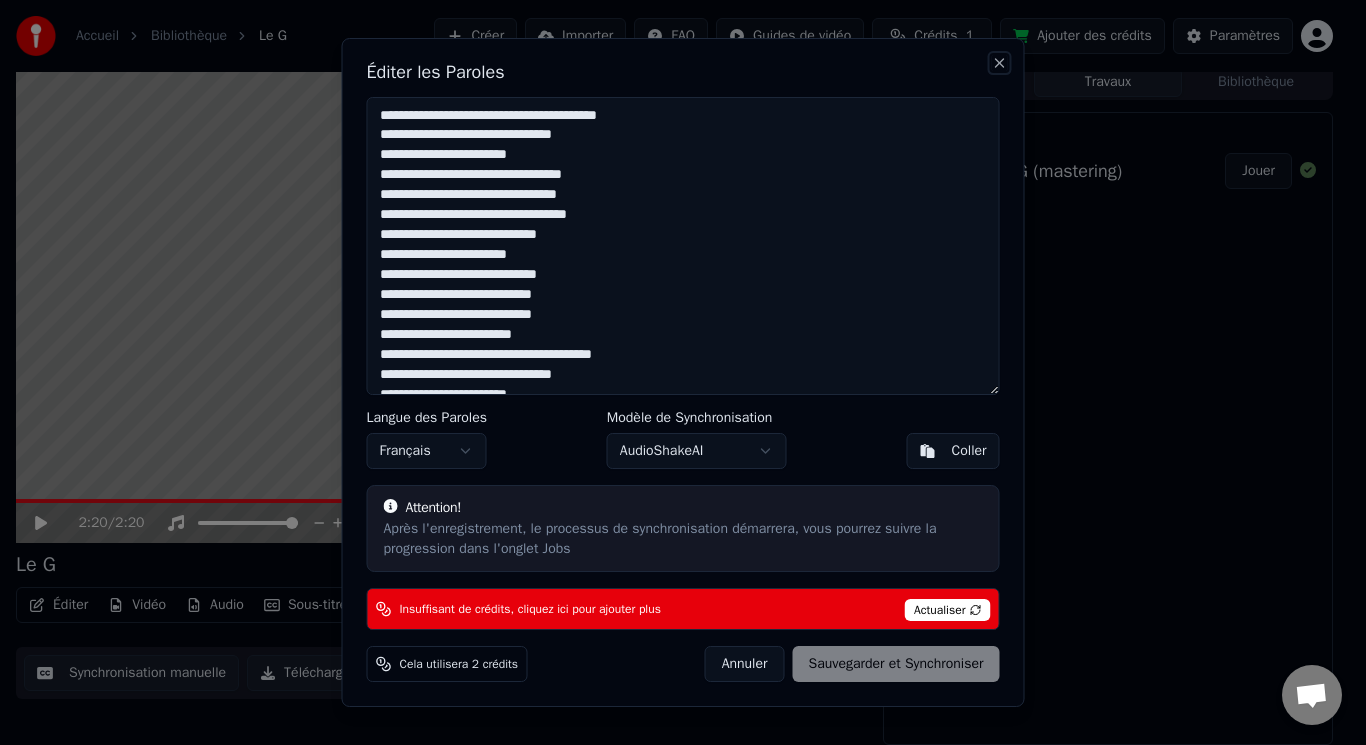 click on "Close" at bounding box center (1000, 63) 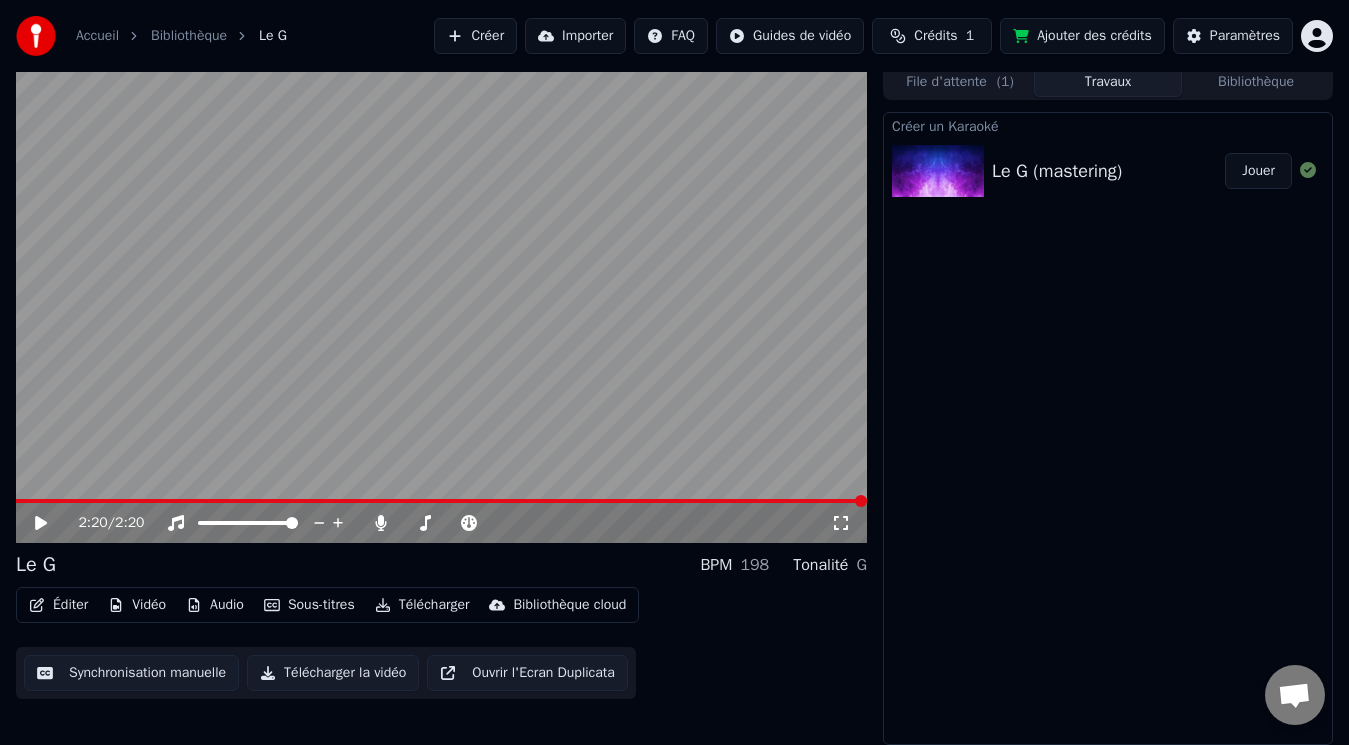 click on "Audio" at bounding box center (215, 605) 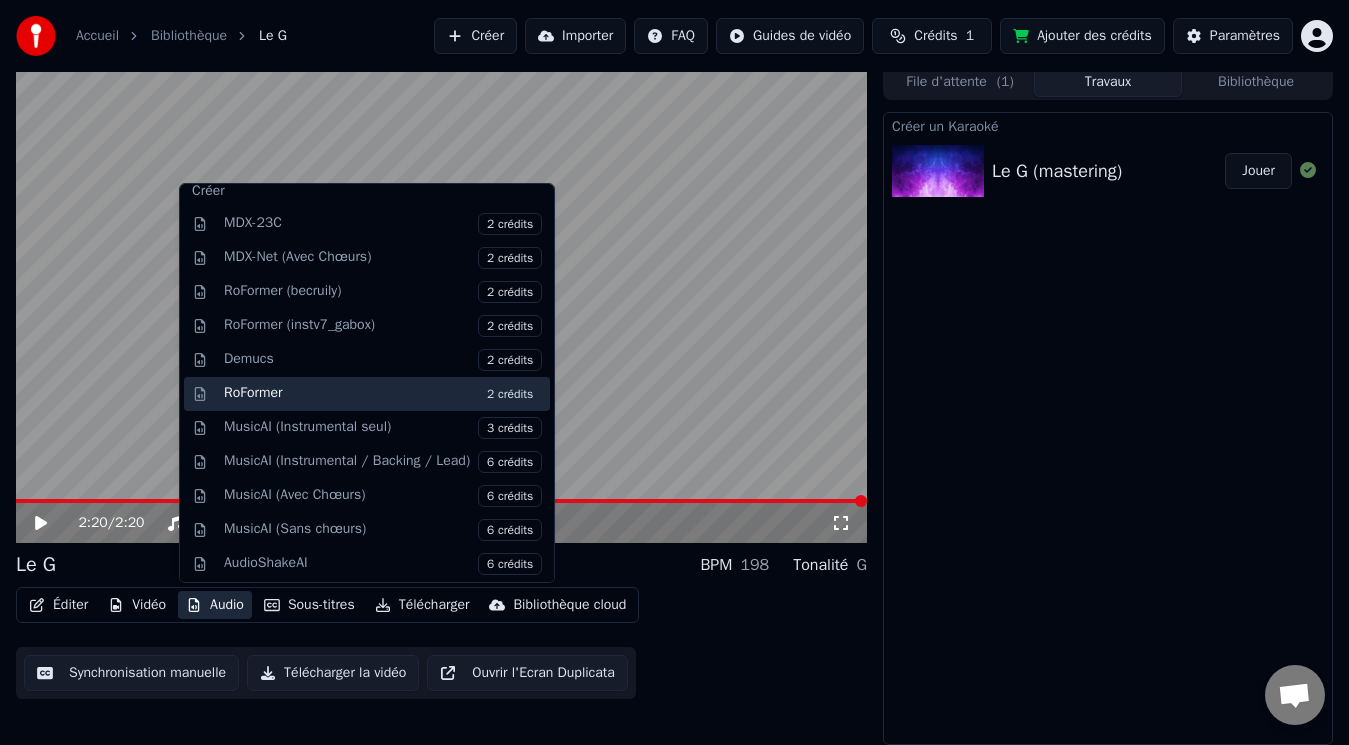 scroll, scrollTop: 0, scrollLeft: 0, axis: both 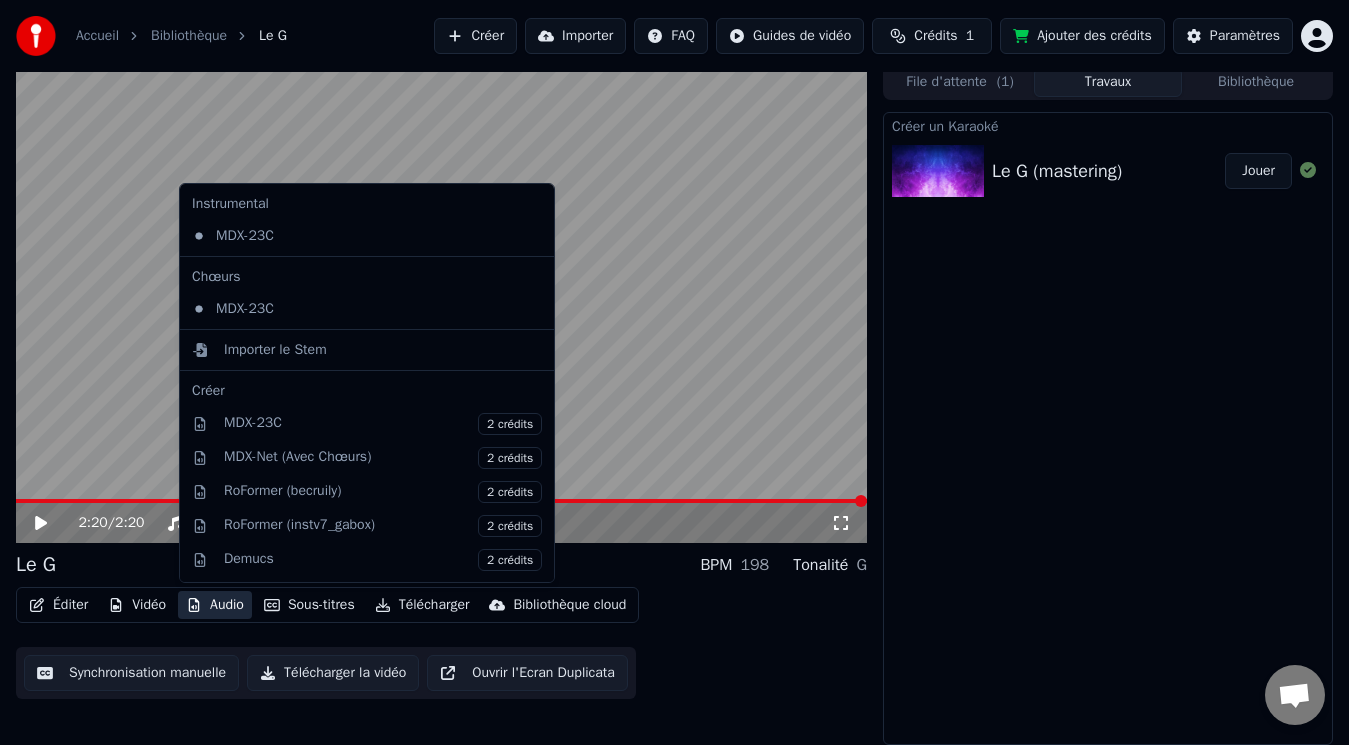 click on "Créer un Karaoké Le G (mastering)  Jouer" at bounding box center [1108, 428] 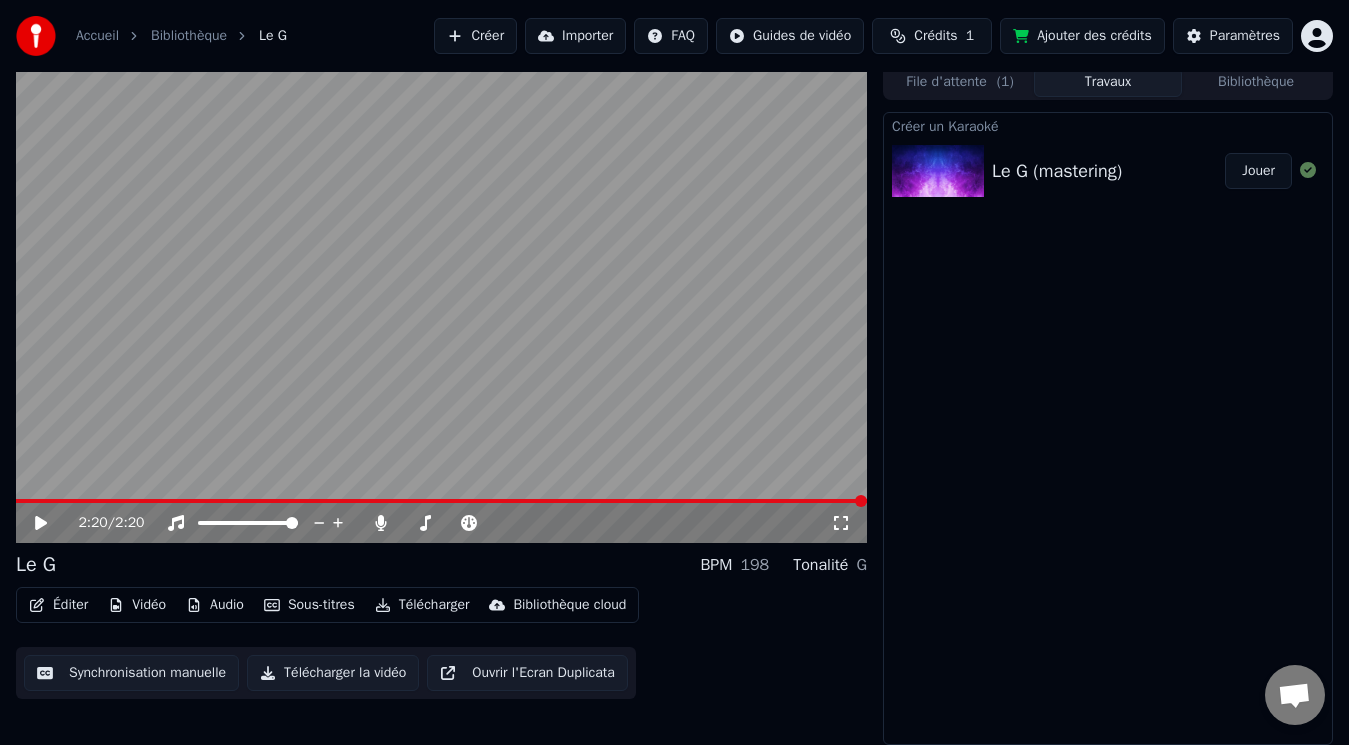 click on "Sous-titres" at bounding box center [309, 605] 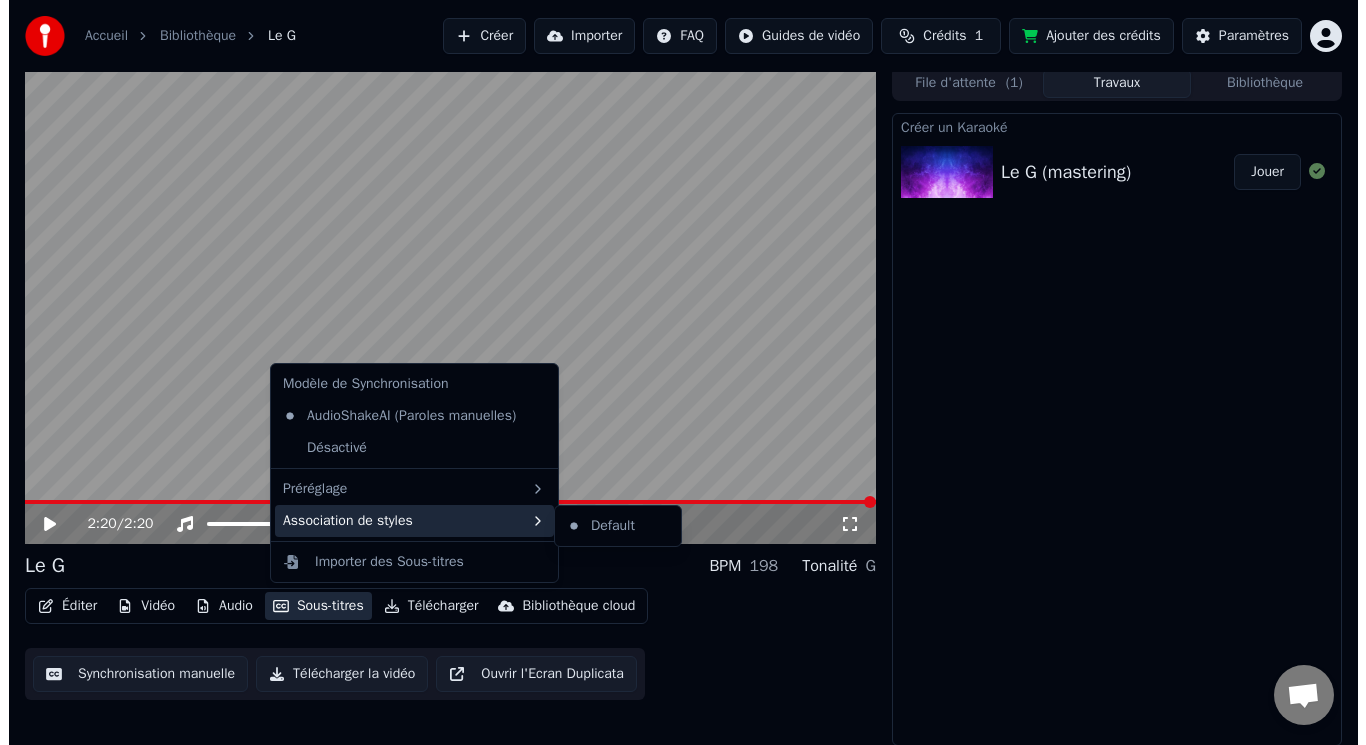 scroll, scrollTop: 8, scrollLeft: 0, axis: vertical 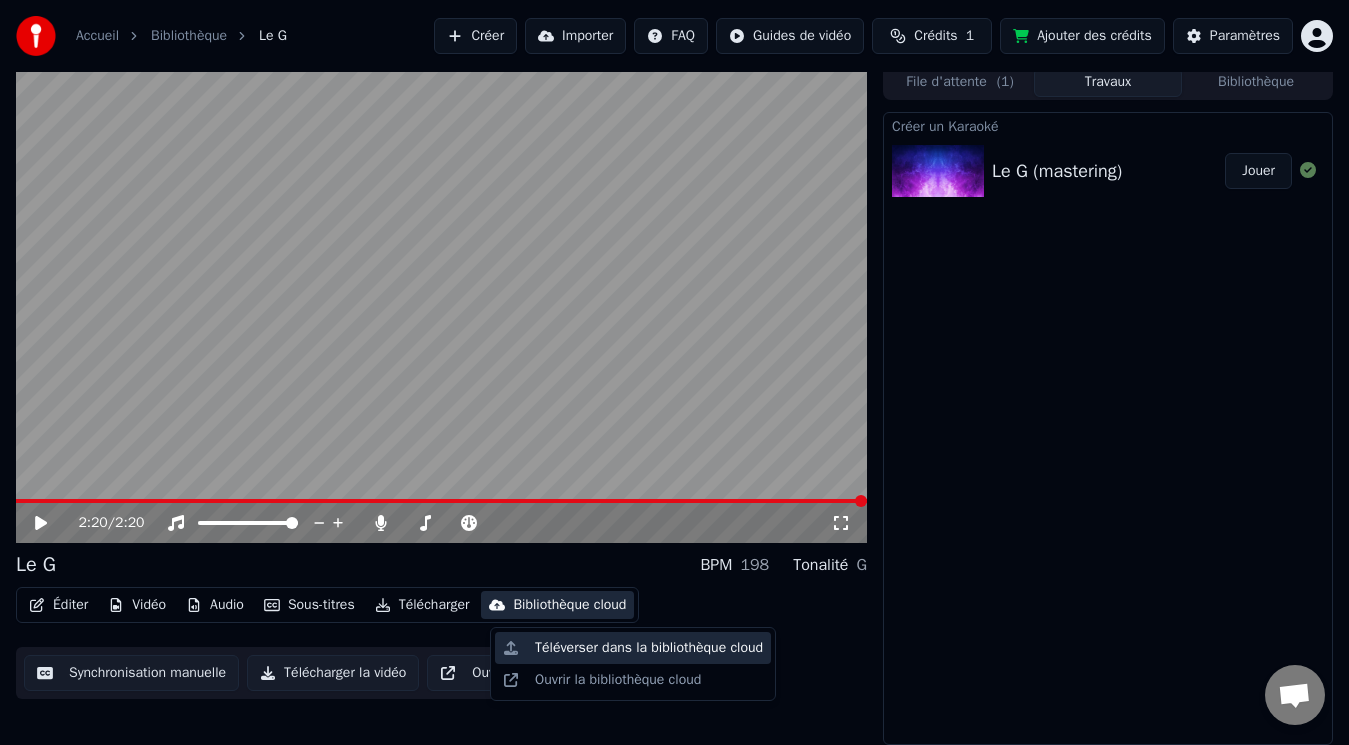 click on "Téléverser dans la bibliothèque cloud" at bounding box center (633, 648) 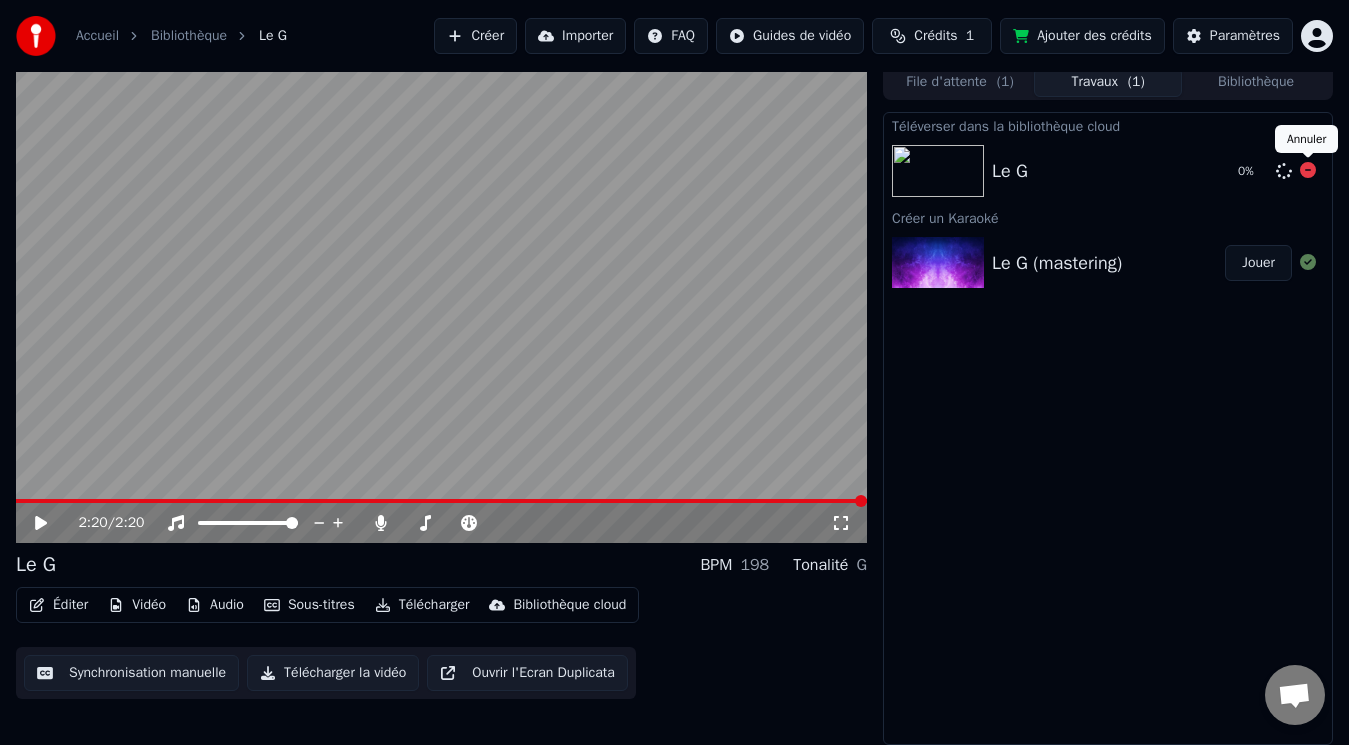 click 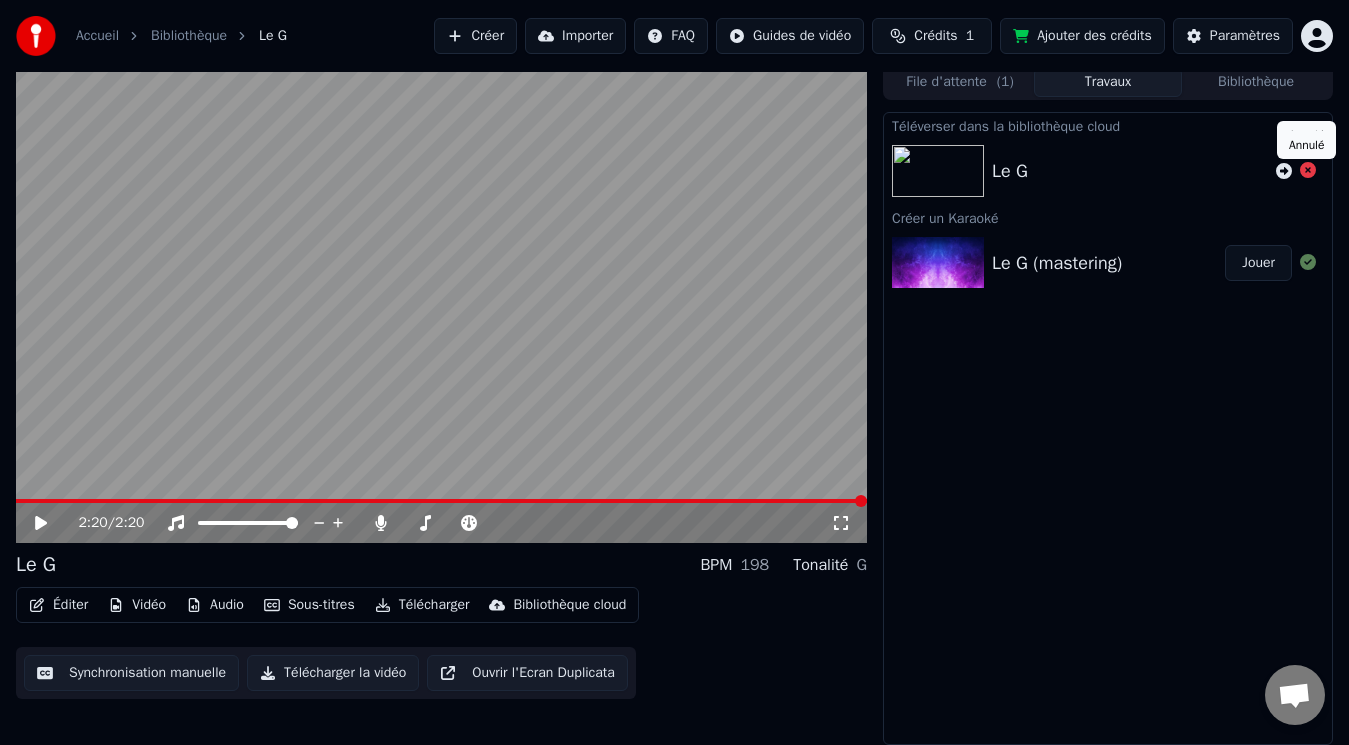 click 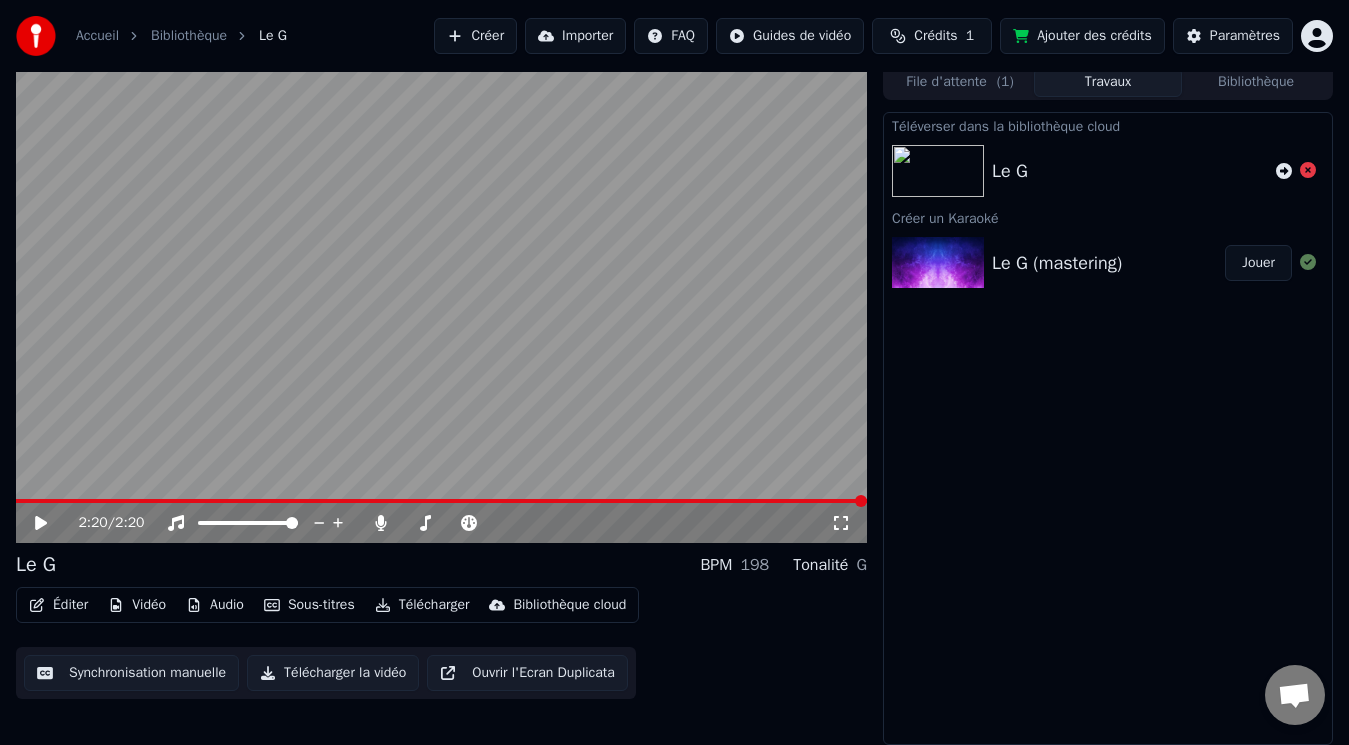 click 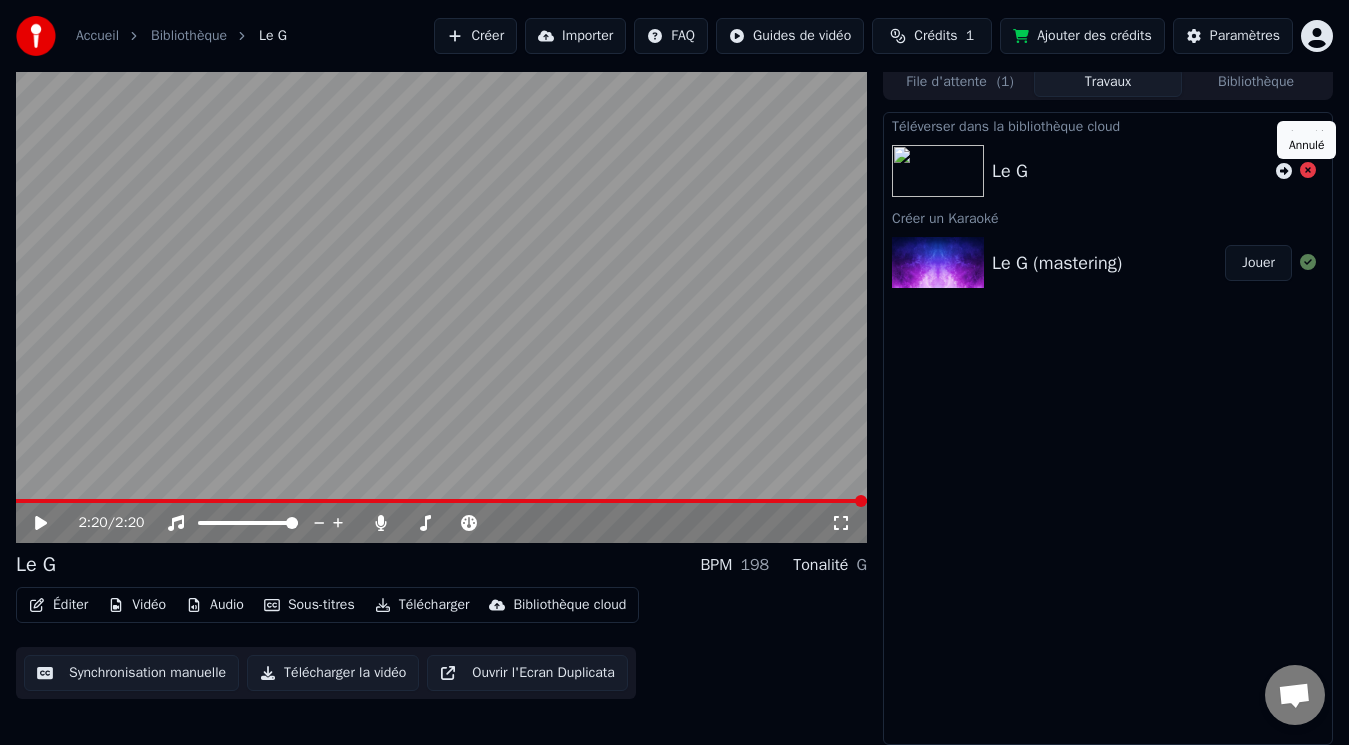 click 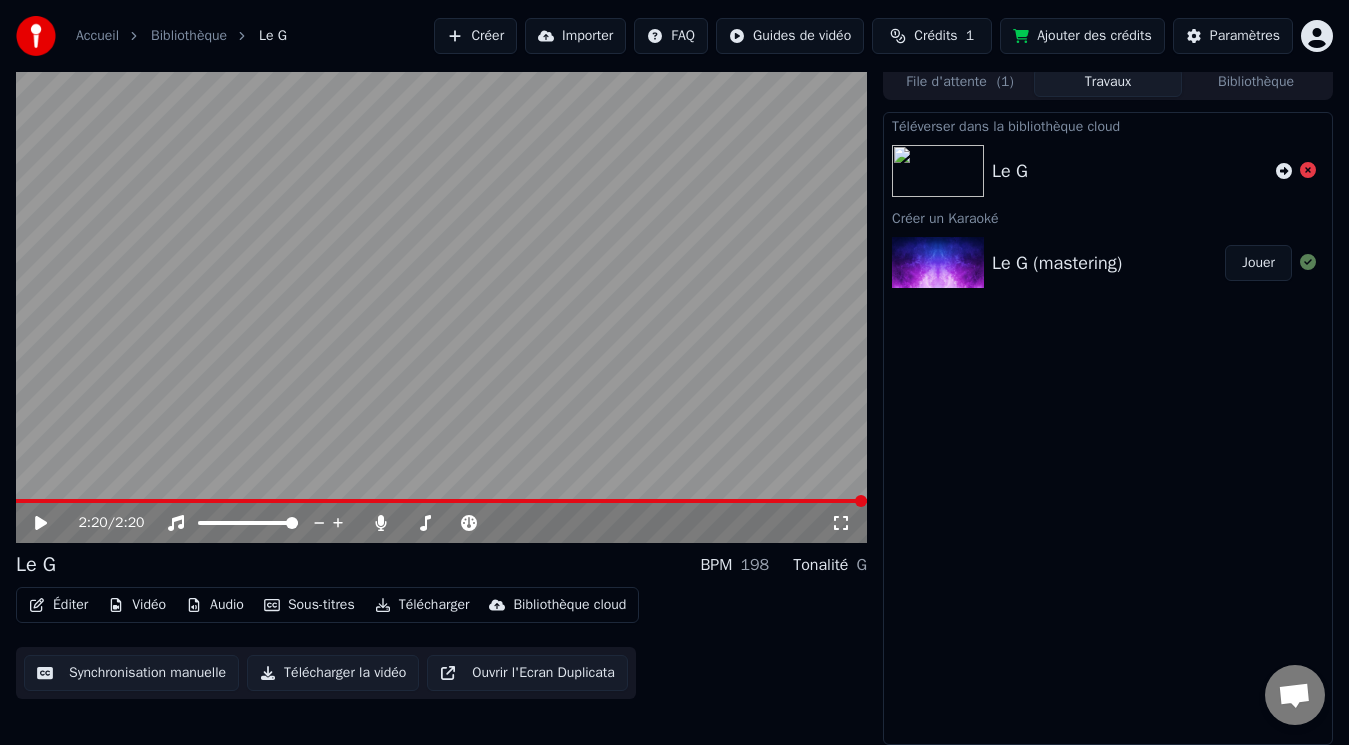 click on "2:20  /  2:20" at bounding box center [441, 523] 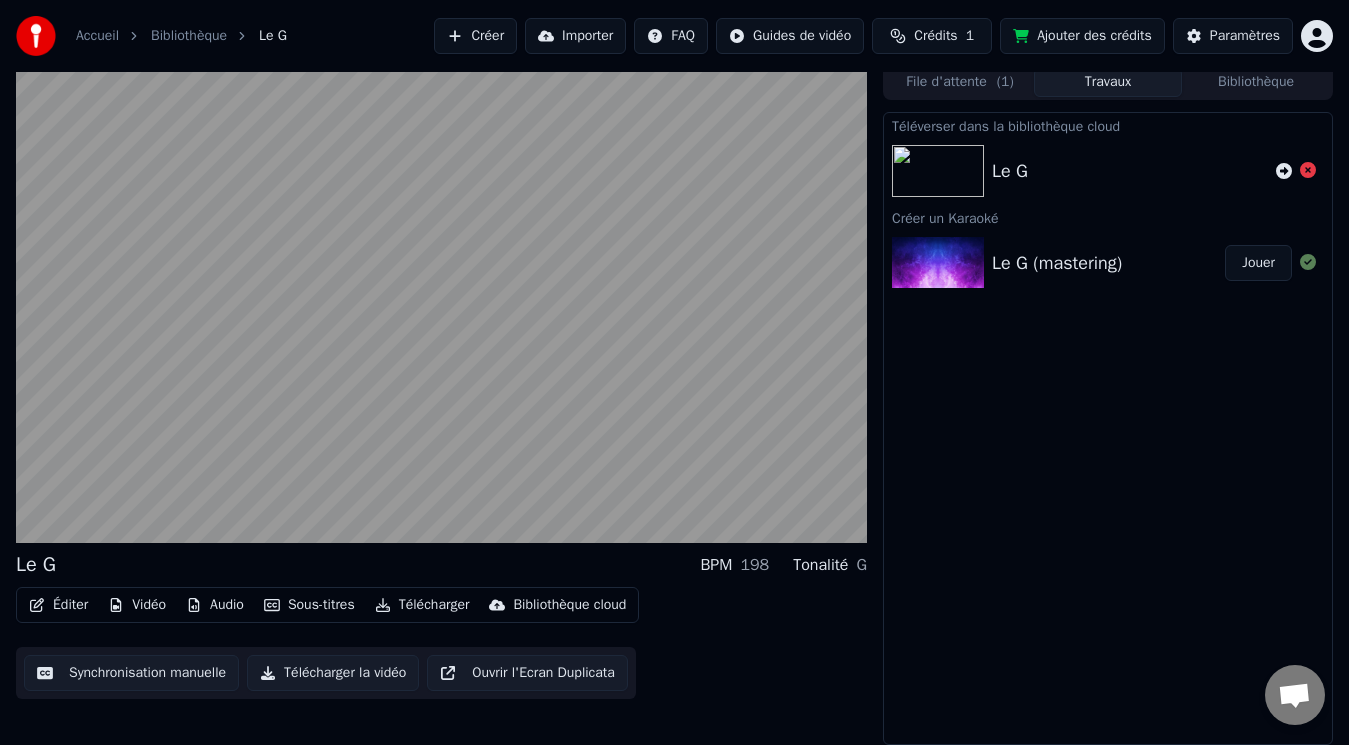 click on "Sous-titres" at bounding box center (309, 605) 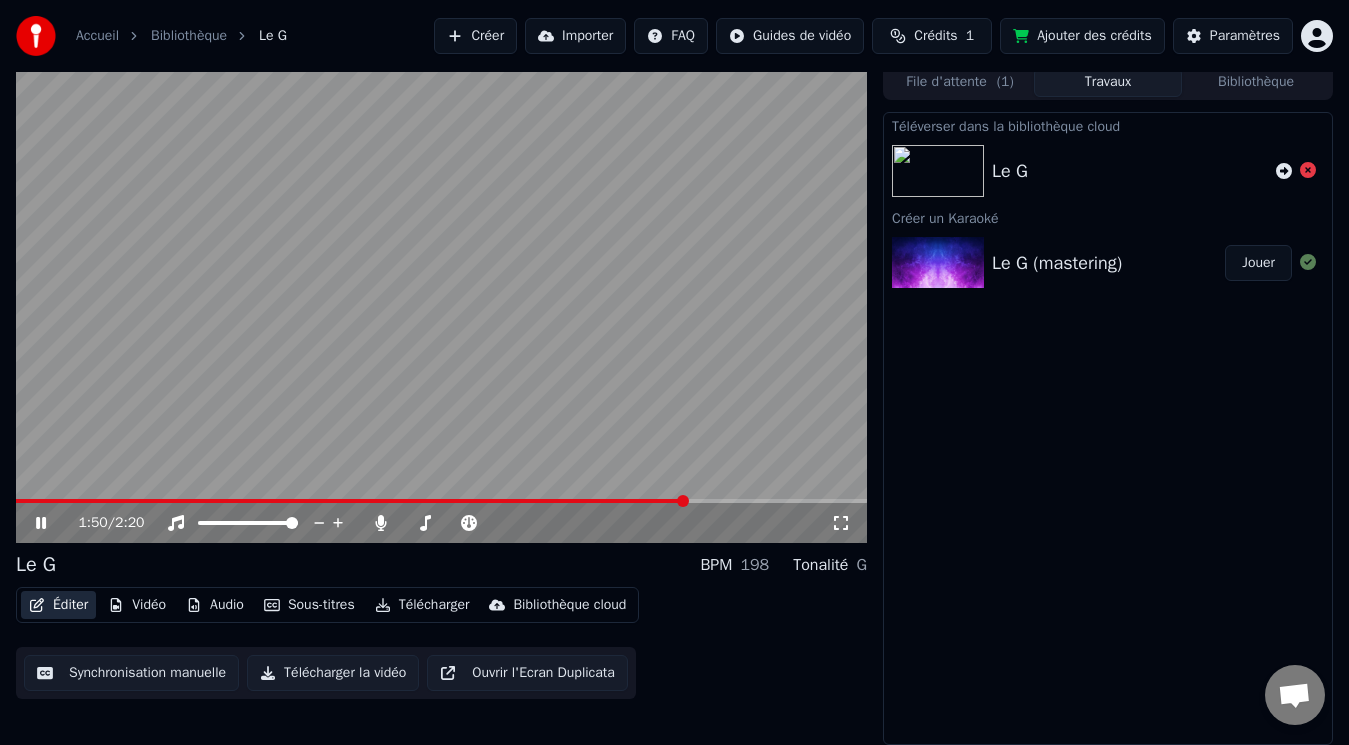 click on "Éditer" at bounding box center (58, 605) 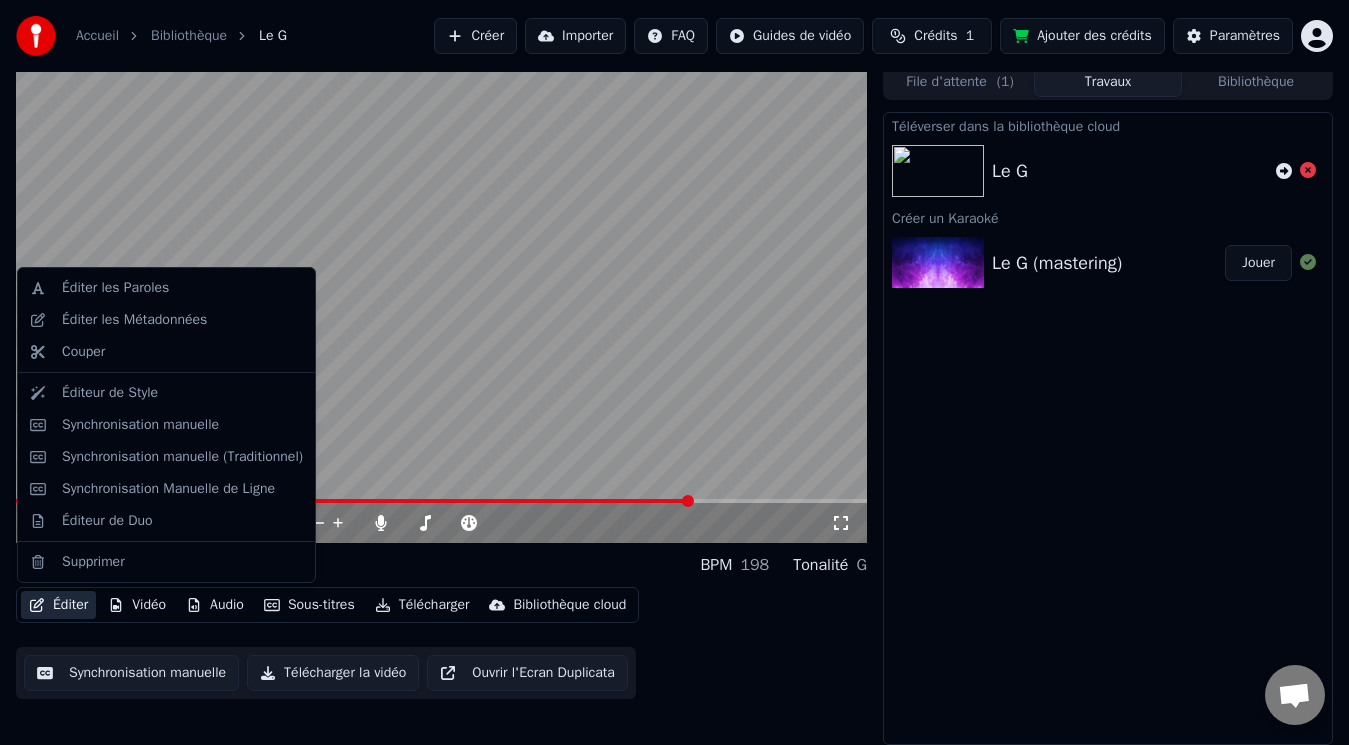 click on "Éditer" at bounding box center (58, 605) 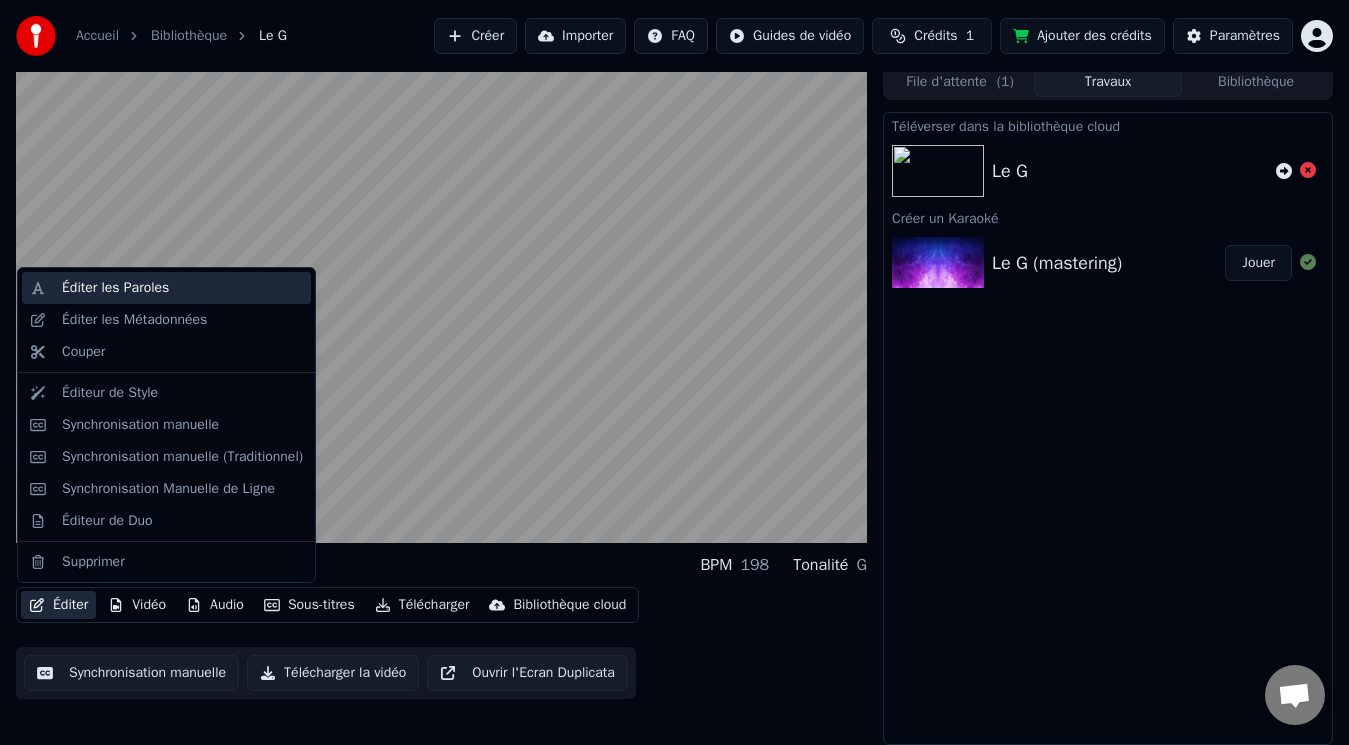 click on "Éditer les Paroles" at bounding box center (182, 288) 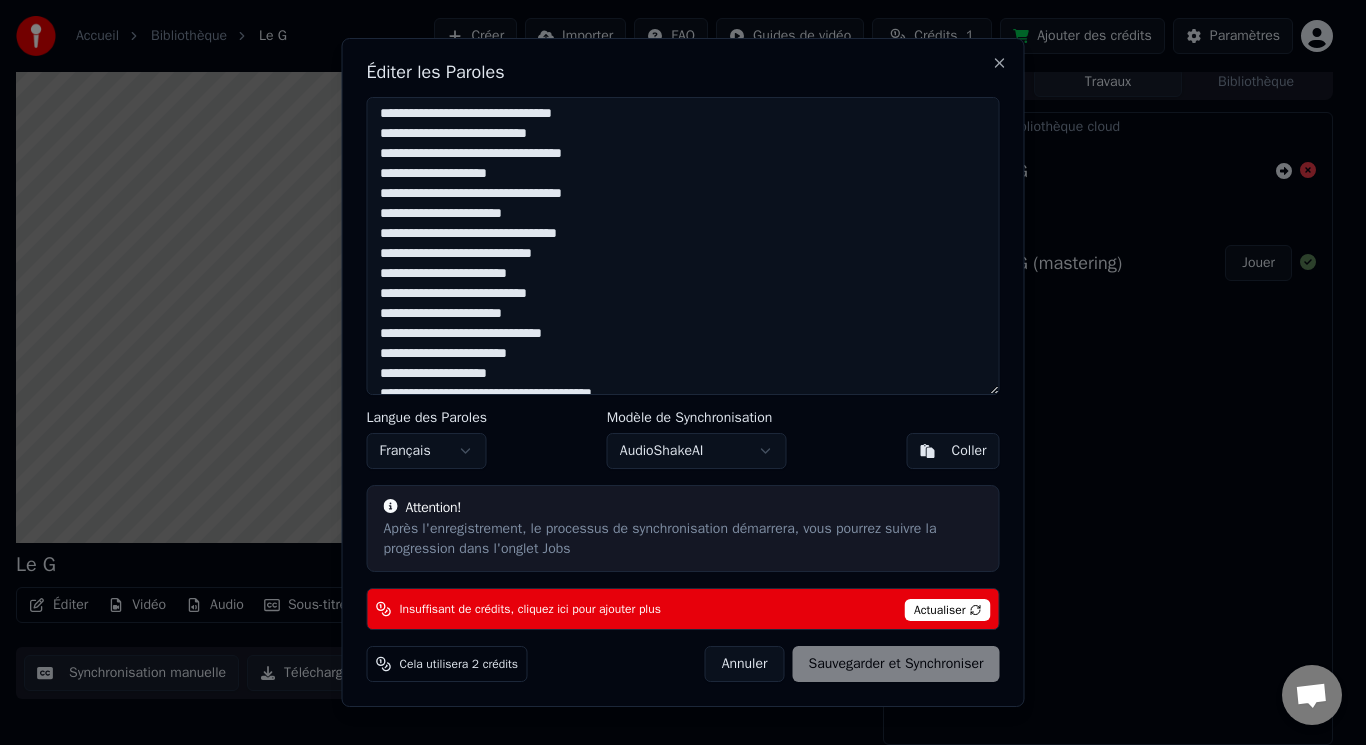 scroll, scrollTop: 400, scrollLeft: 0, axis: vertical 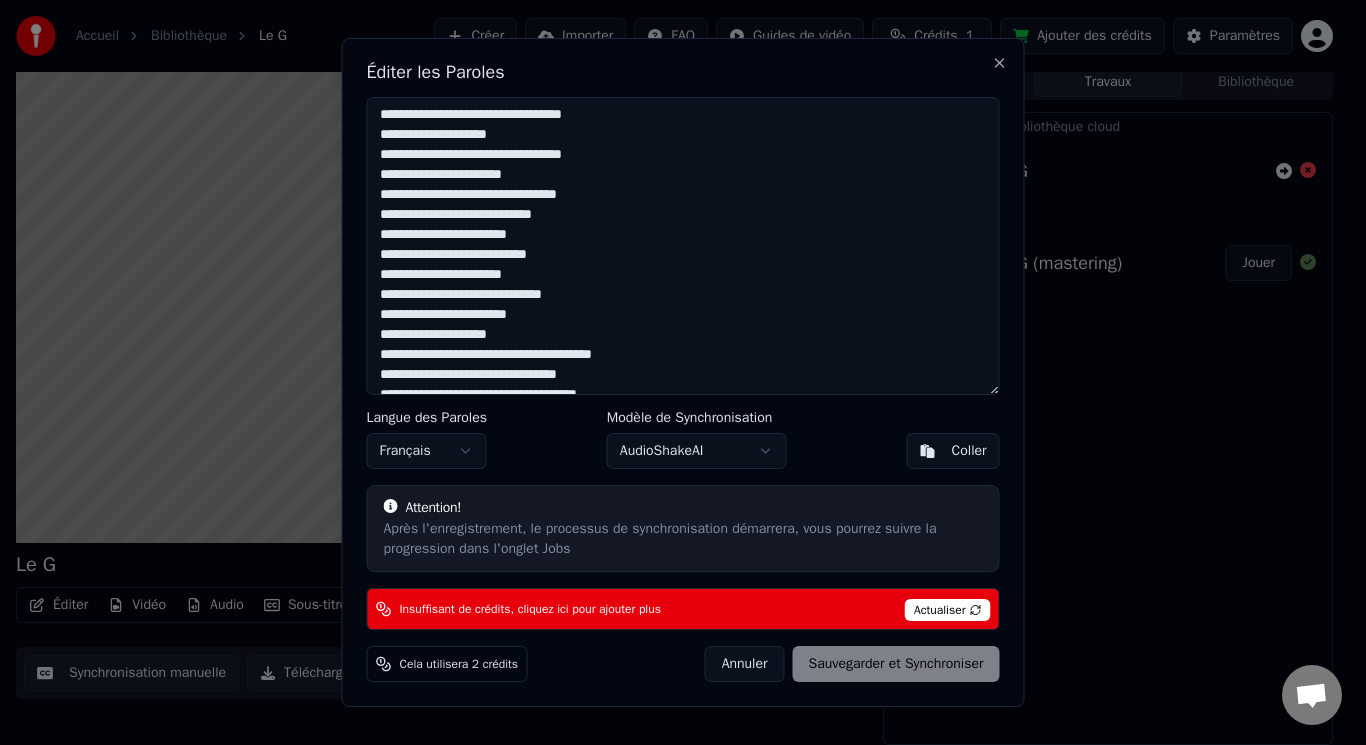 click at bounding box center [683, 246] 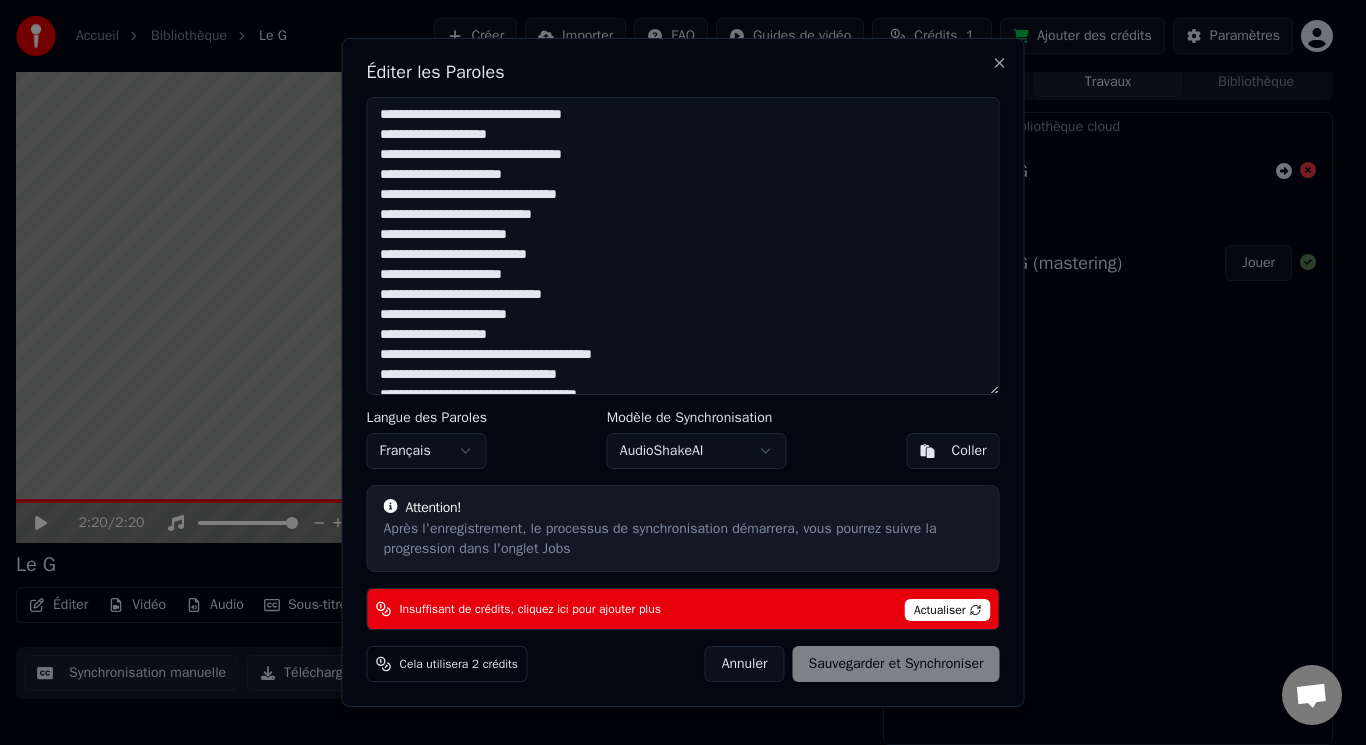 click on "Actualiser" at bounding box center [948, 610] 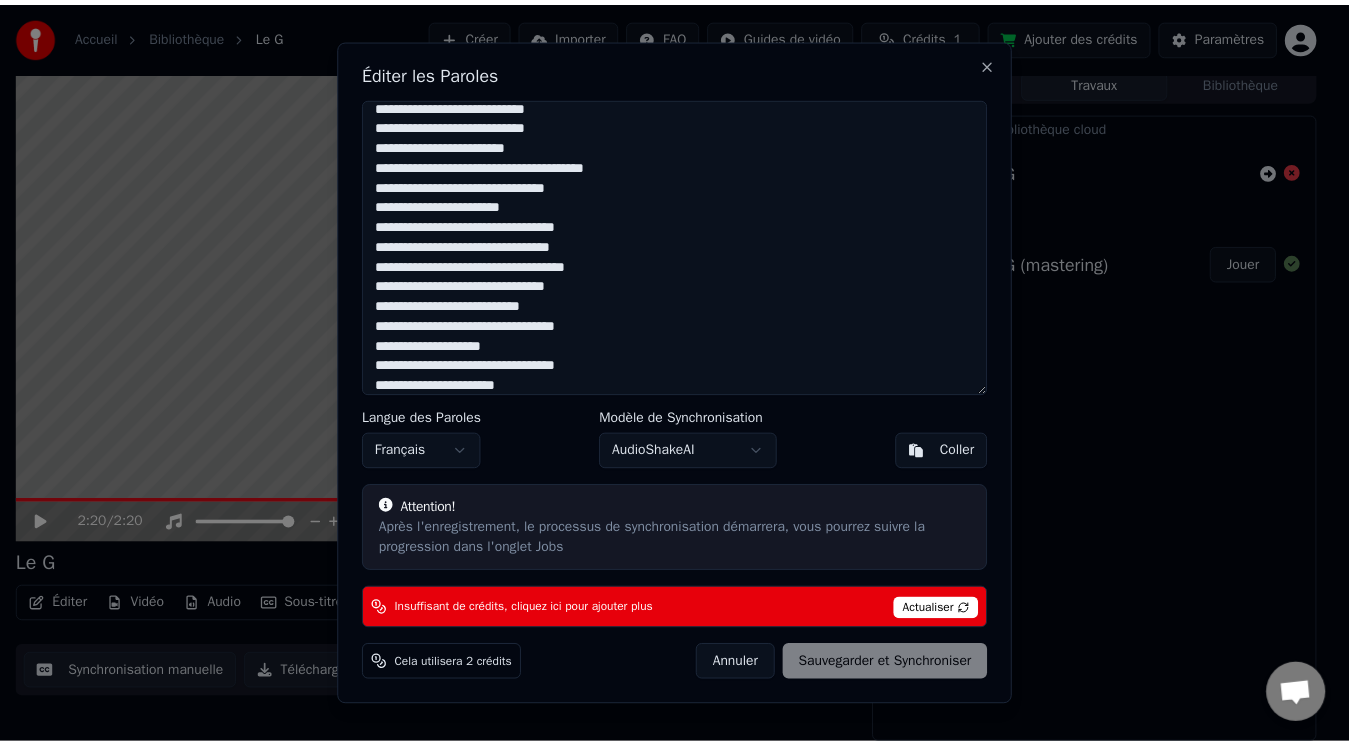 scroll, scrollTop: 0, scrollLeft: 0, axis: both 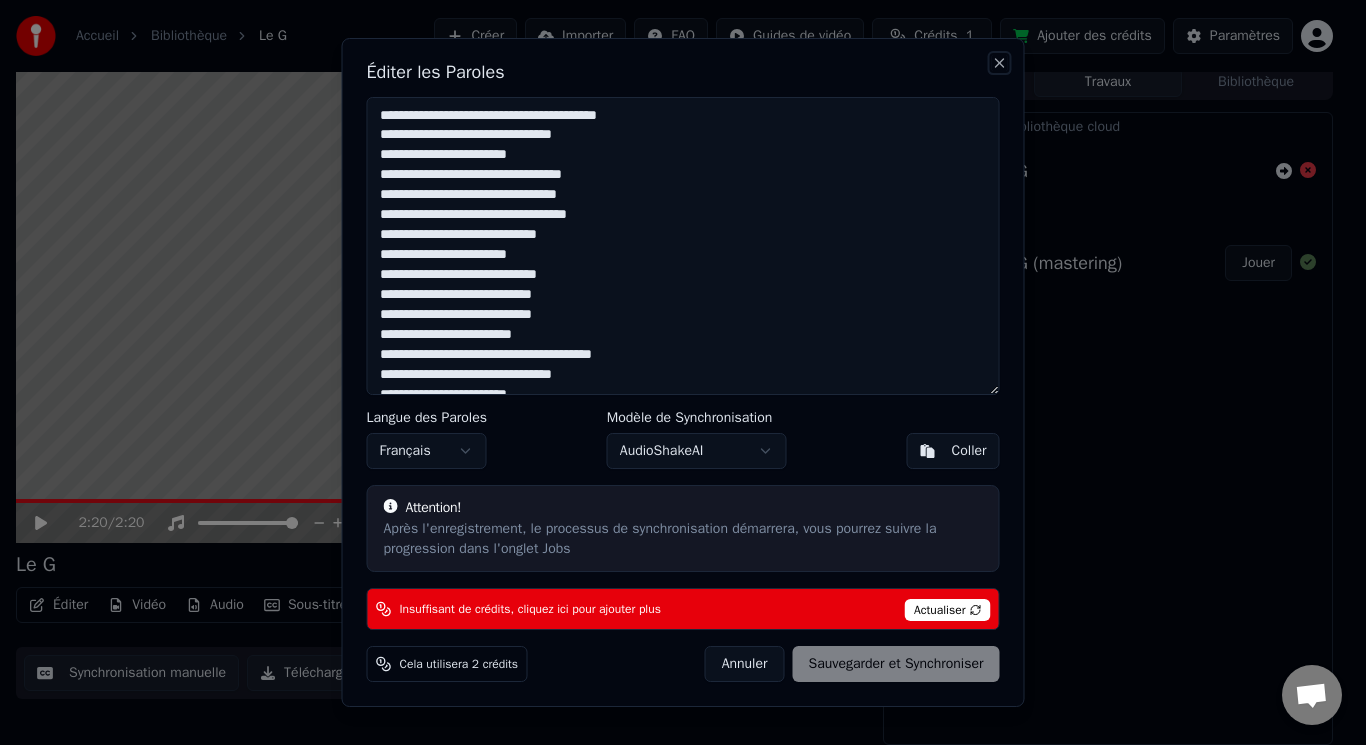 click on "Close" at bounding box center [1000, 63] 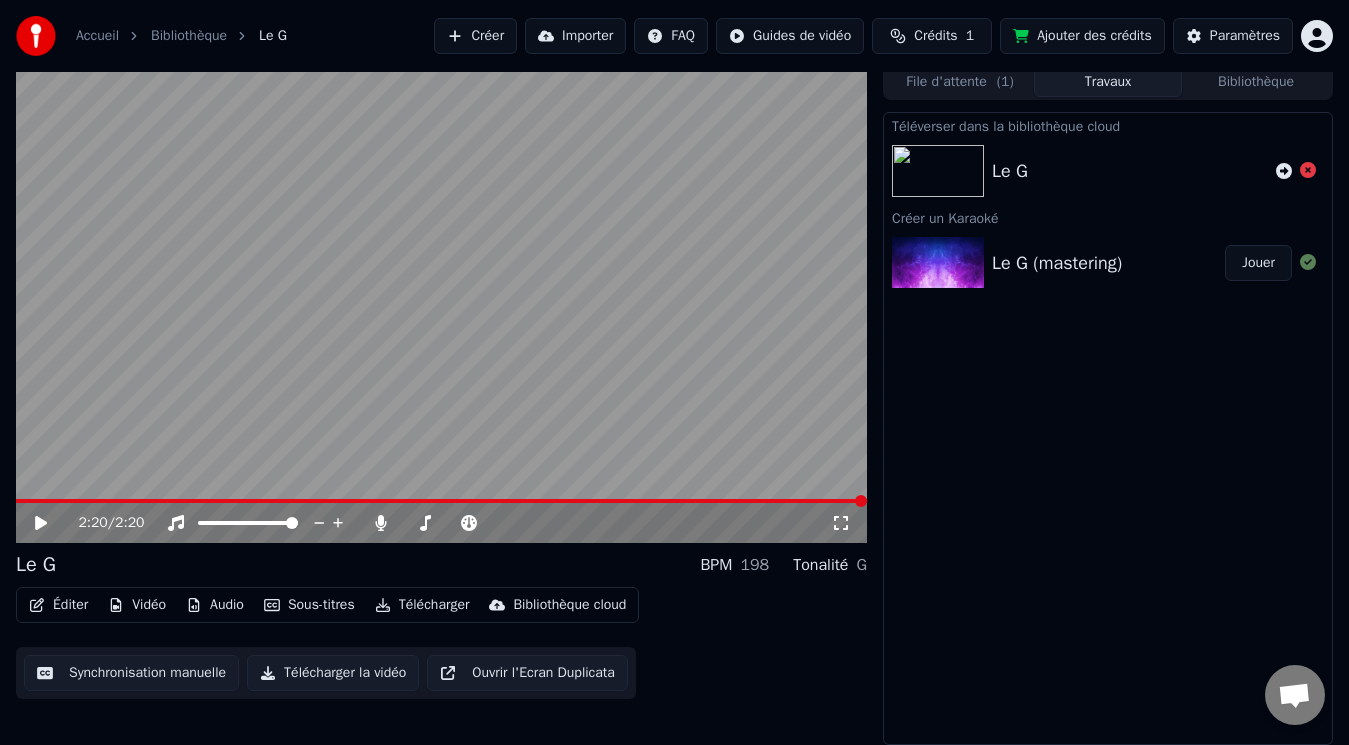 click on "Crédits" at bounding box center [935, 36] 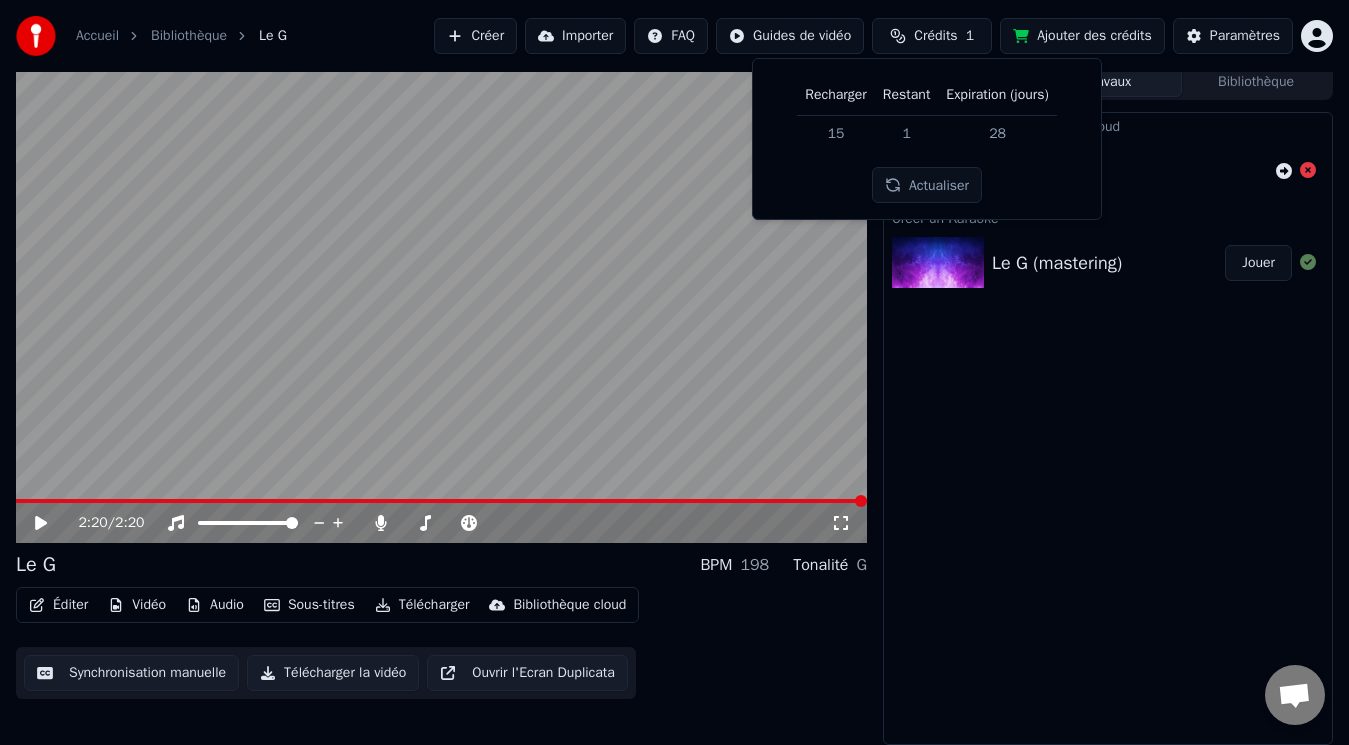 click on "Ajouter des crédits" at bounding box center [1082, 36] 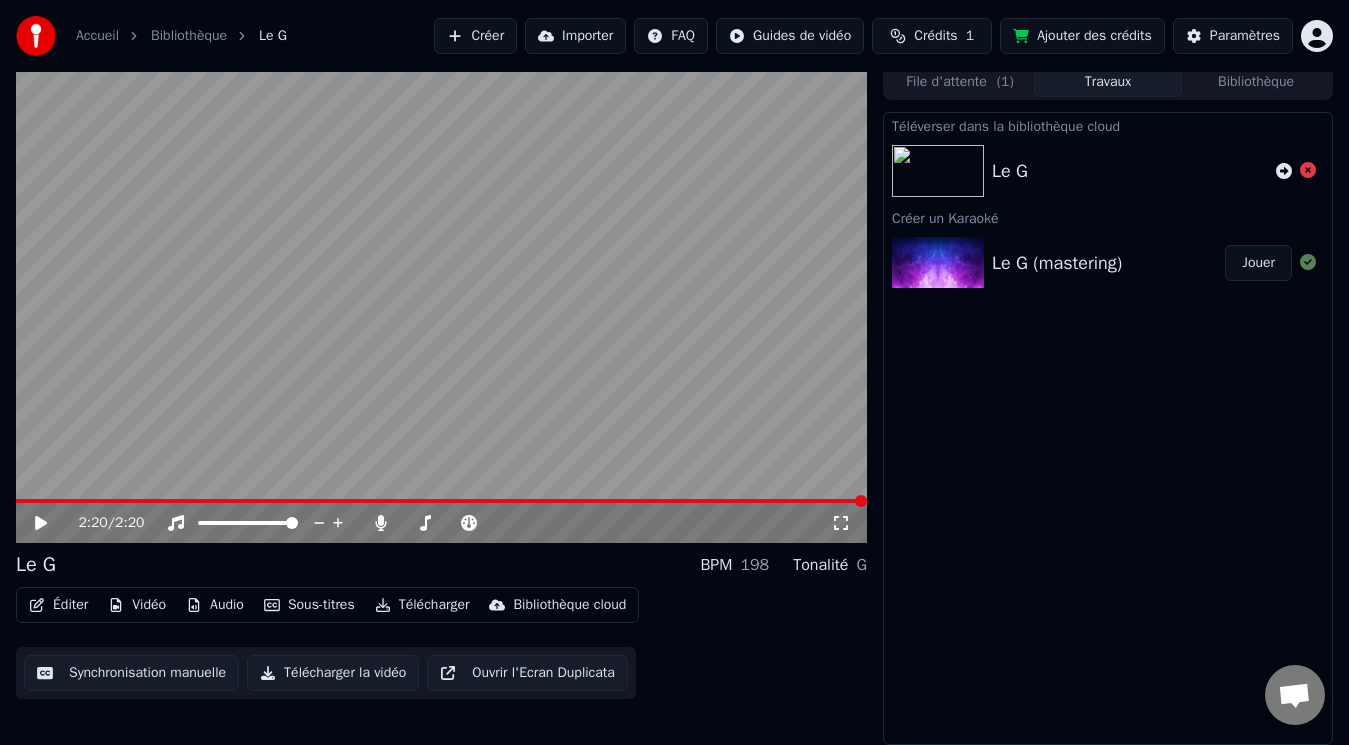 type 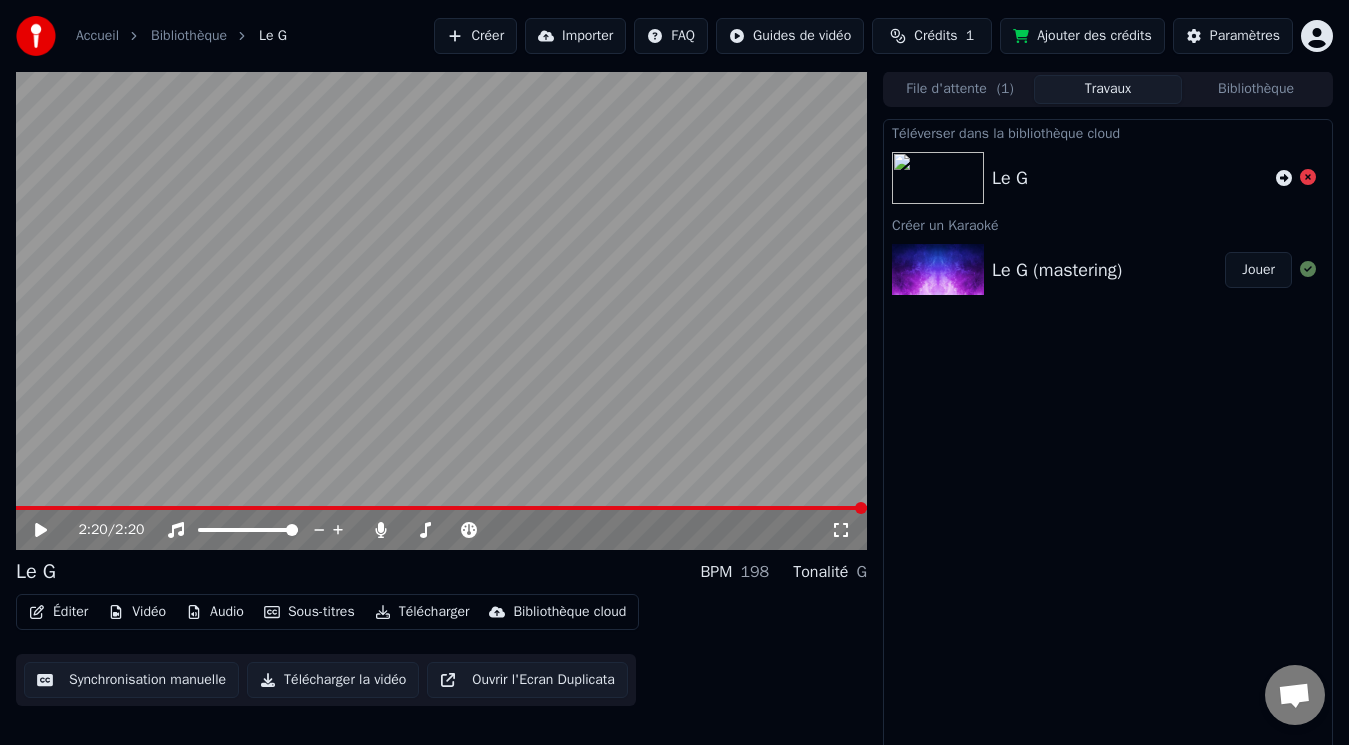 scroll, scrollTop: 0, scrollLeft: 0, axis: both 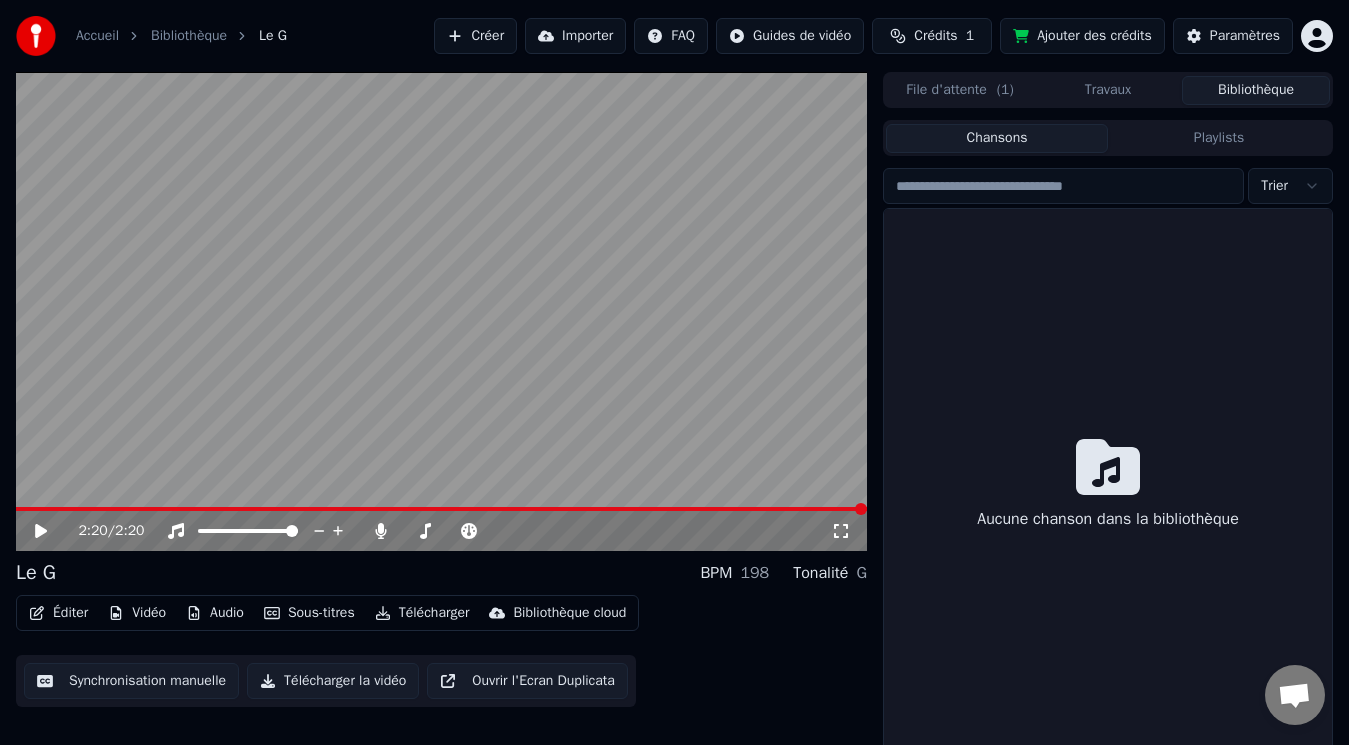 click on "Bibliothèque" at bounding box center [1256, 90] 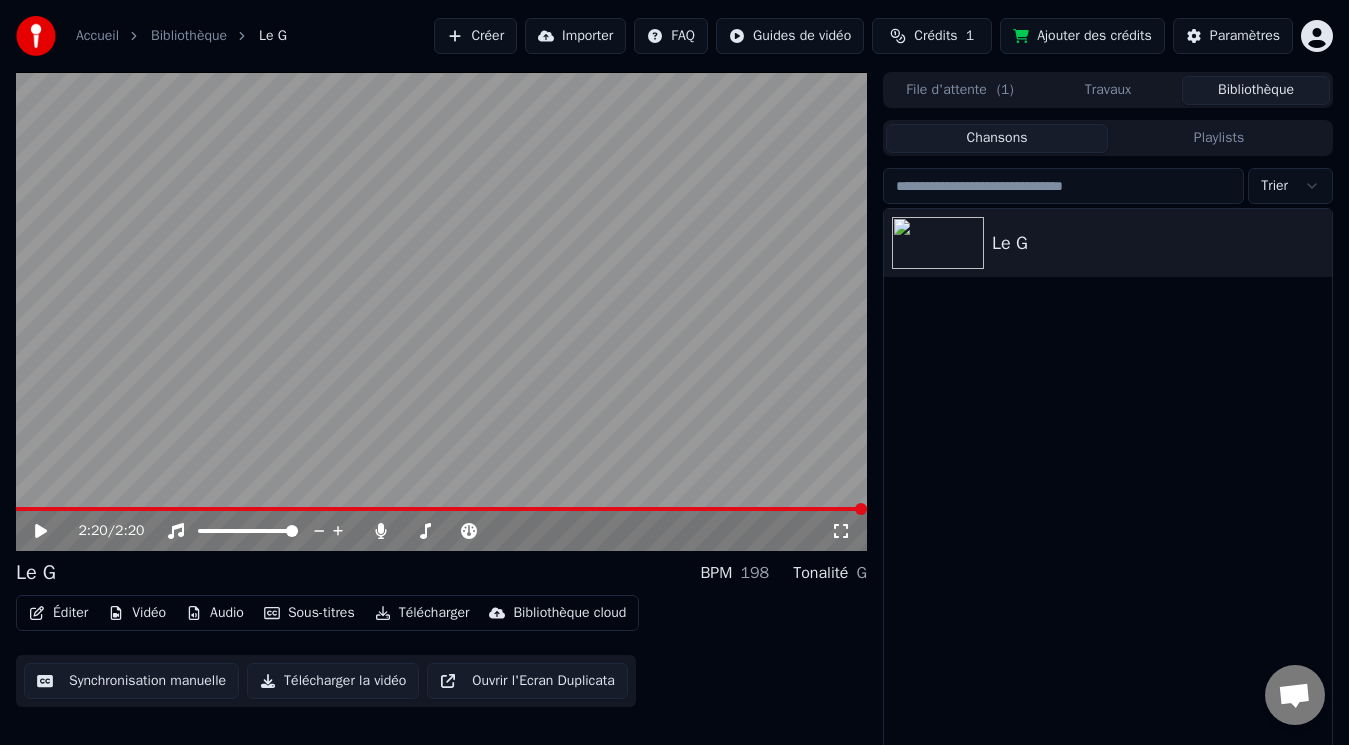 click on "Travaux" at bounding box center (1108, 90) 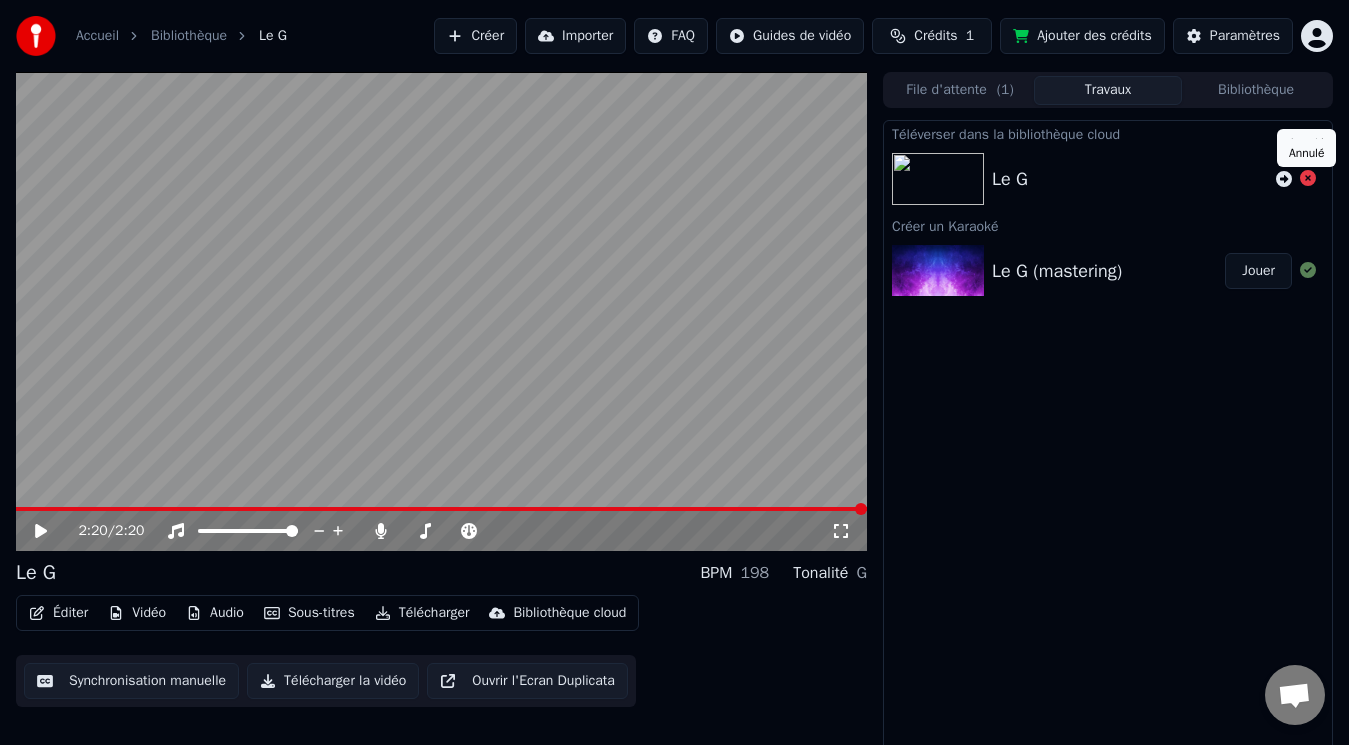 click 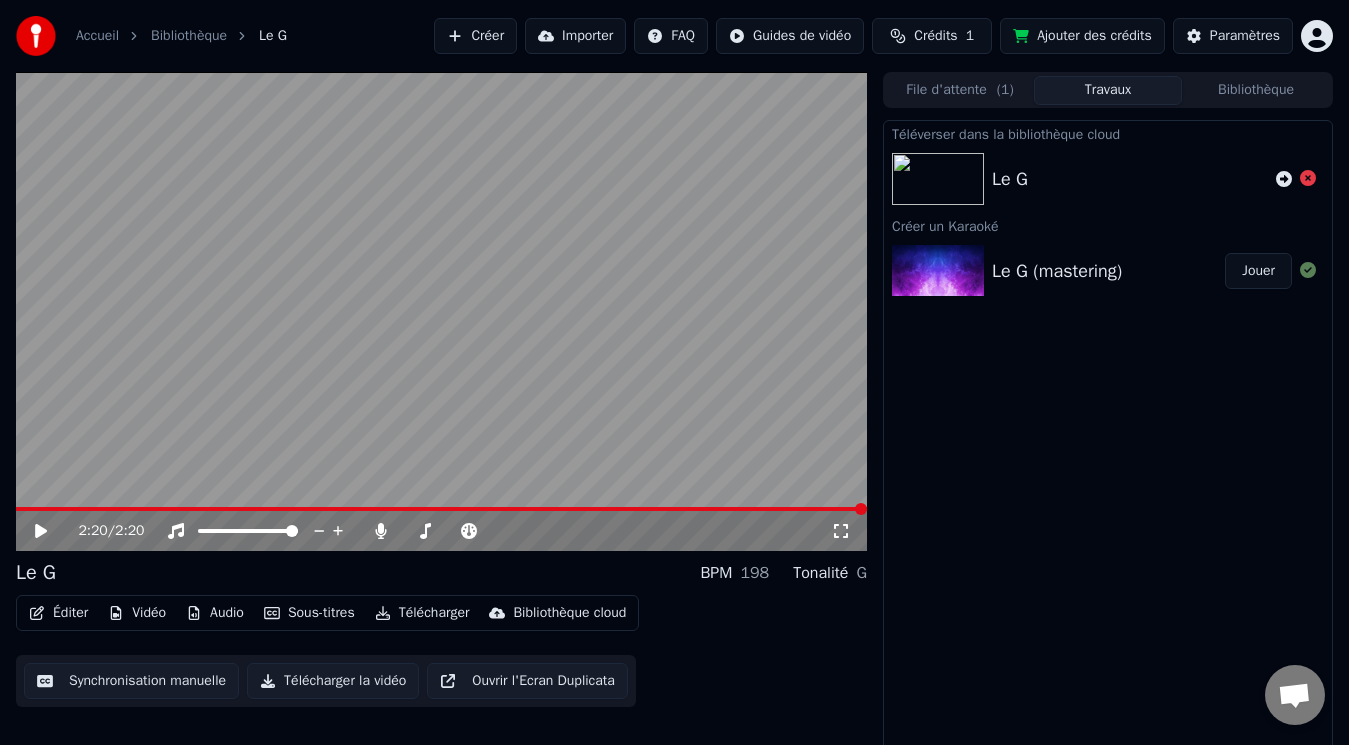 click on "File d'attente ( 1 )" at bounding box center [960, 90] 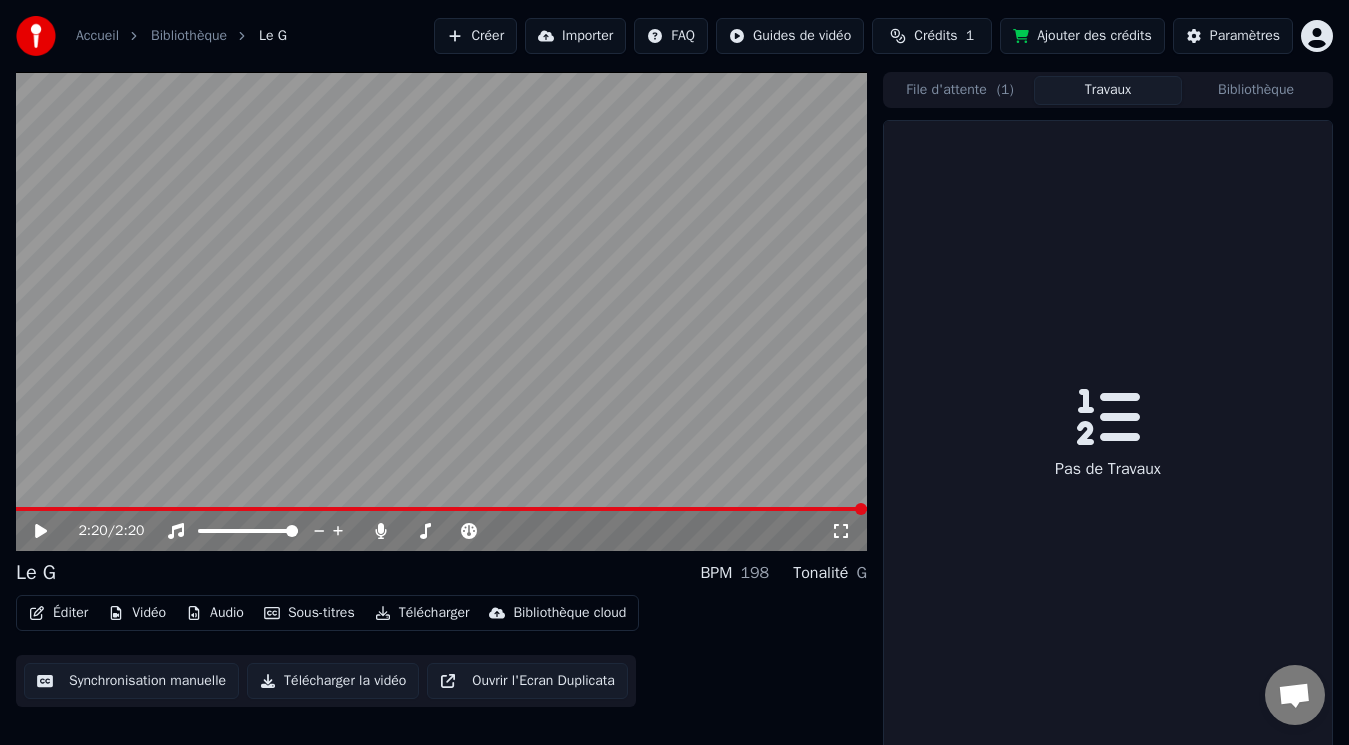 click on "Travaux" at bounding box center [1108, 90] 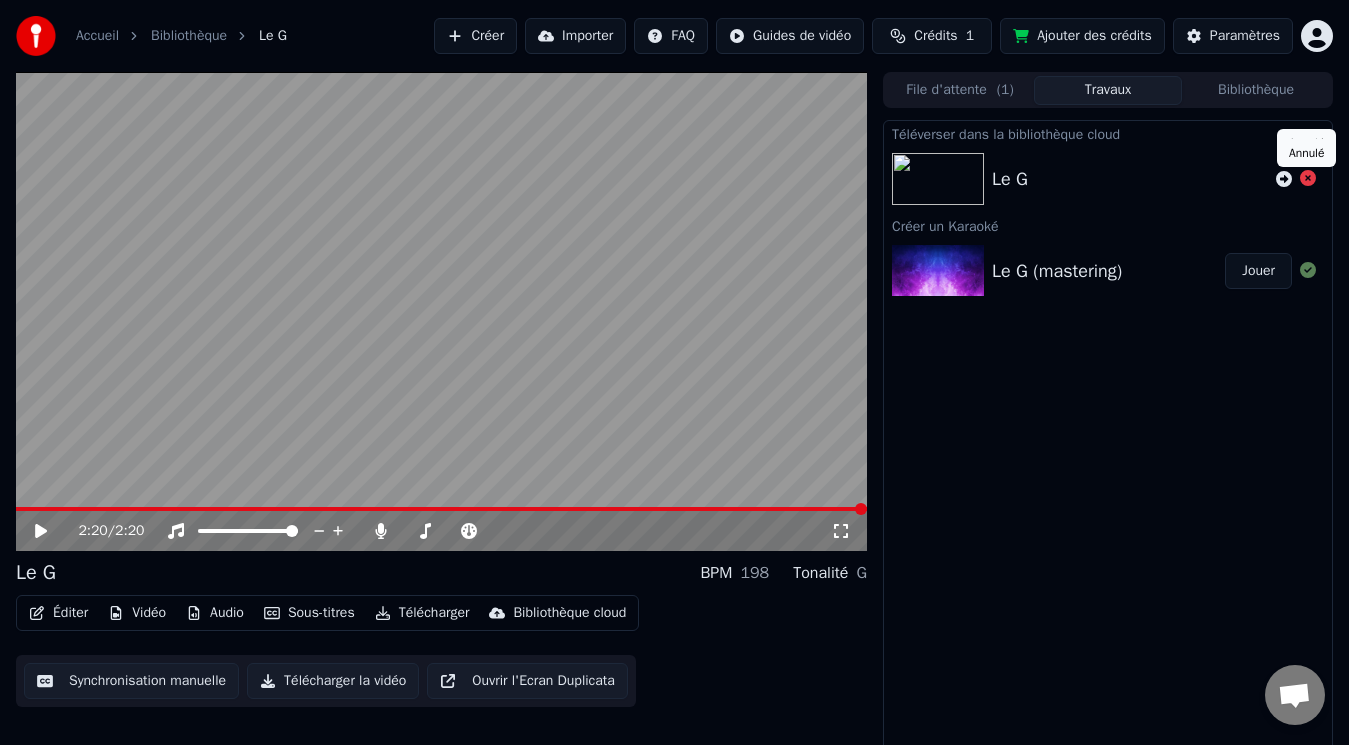 click 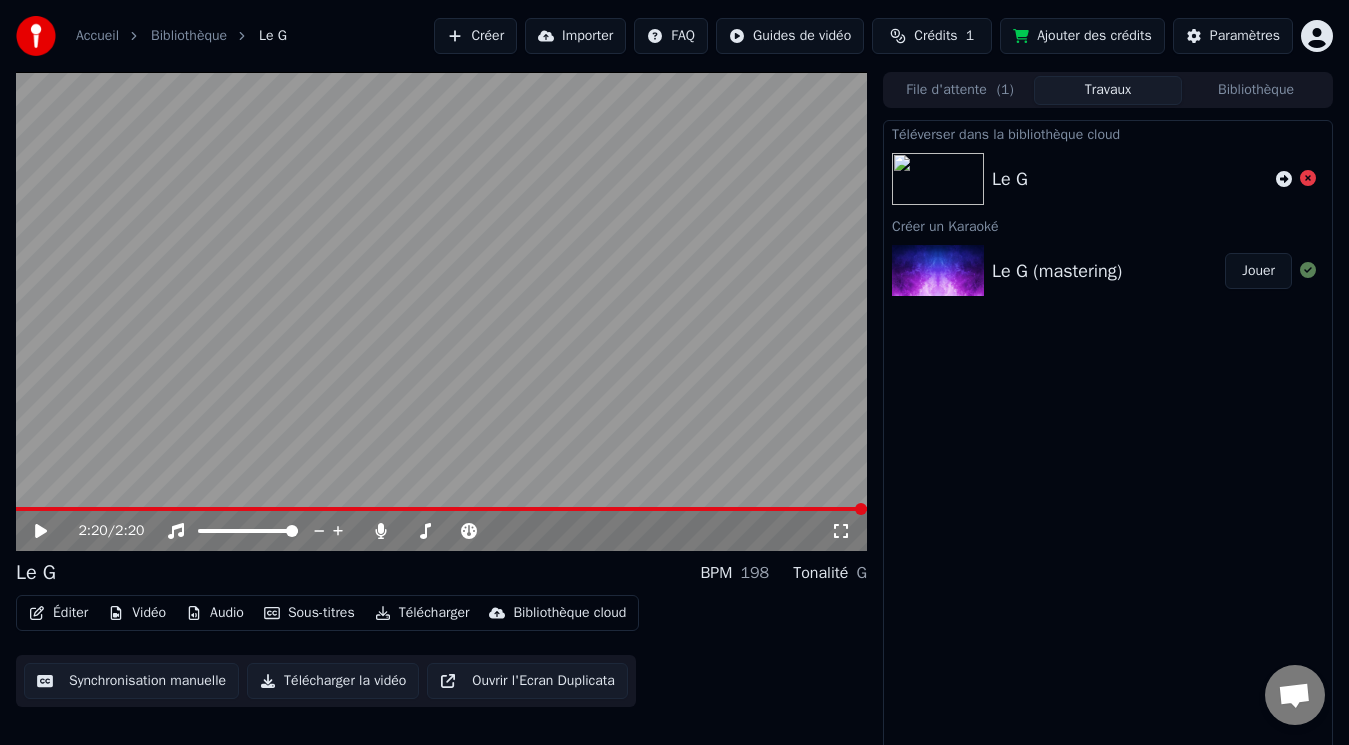 click at bounding box center (441, 509) 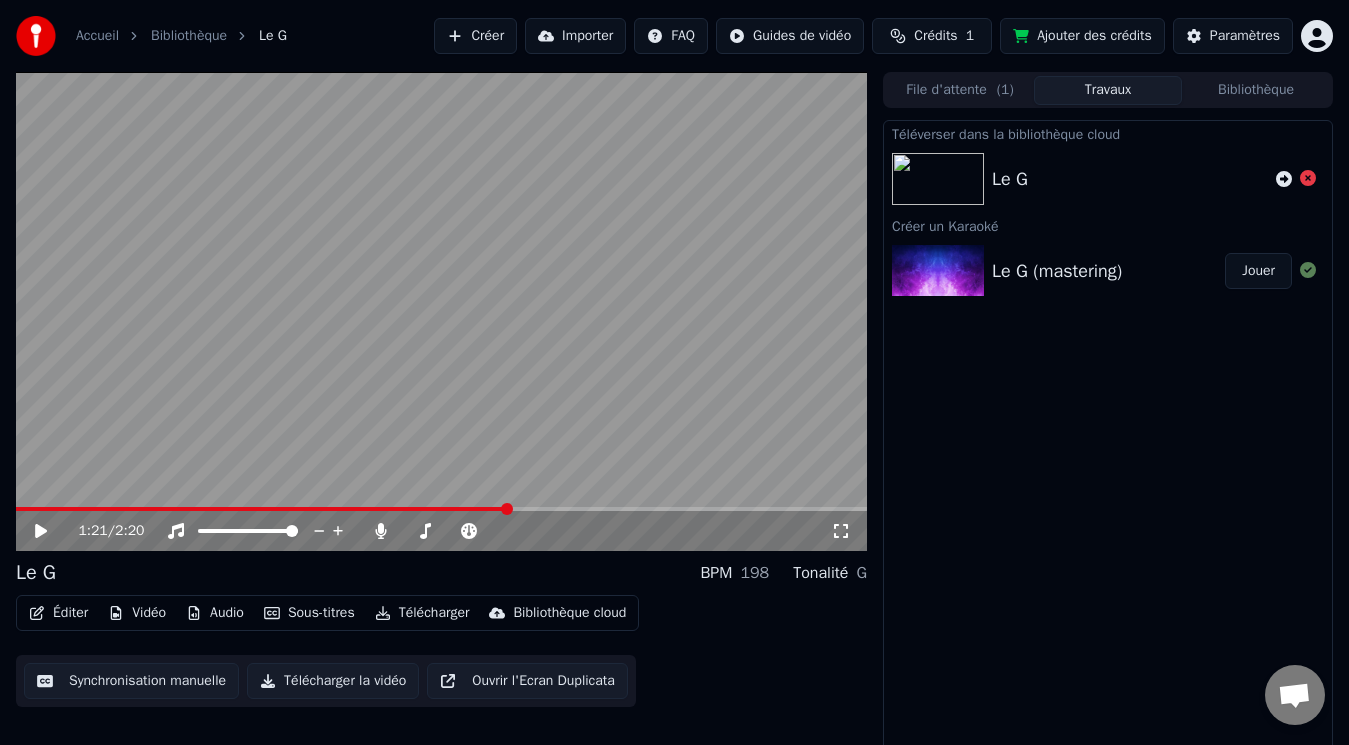 click 